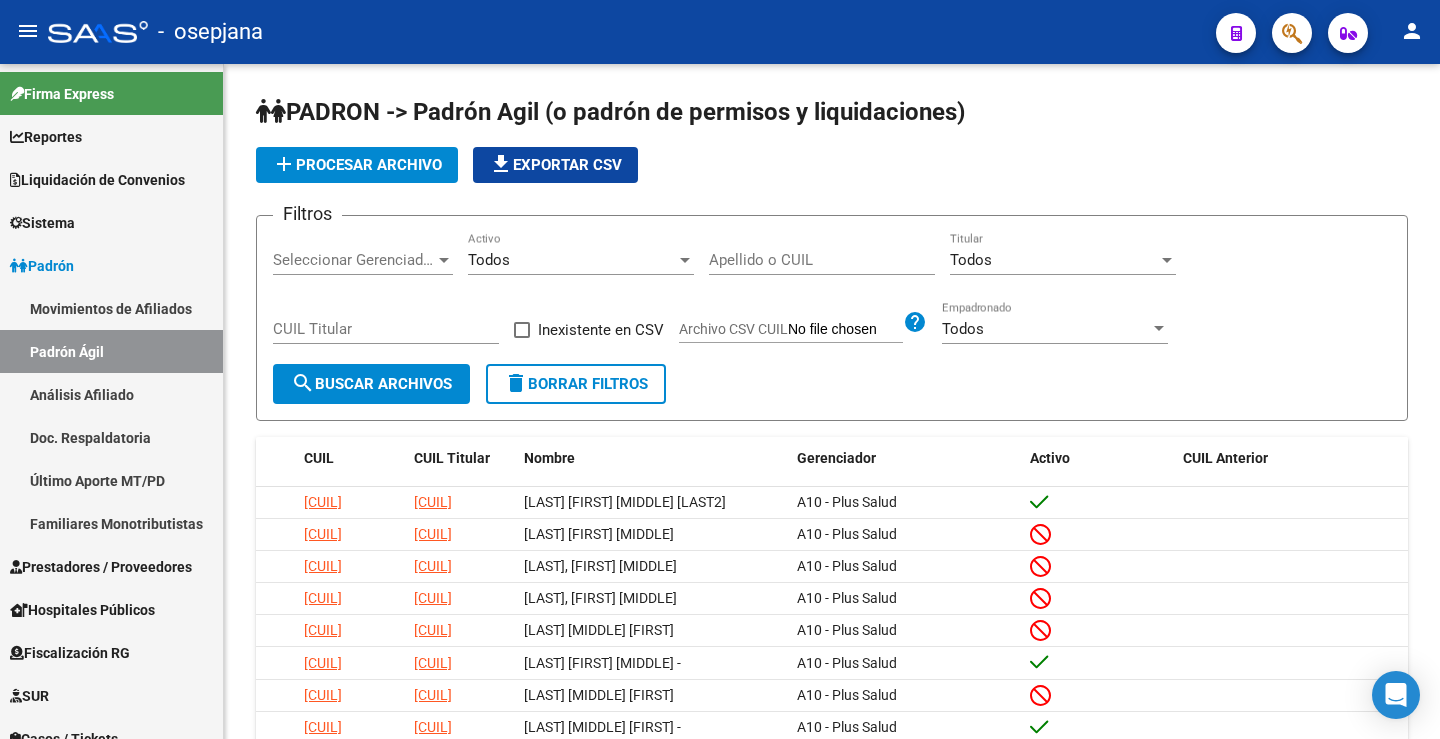 scroll, scrollTop: 0, scrollLeft: 0, axis: both 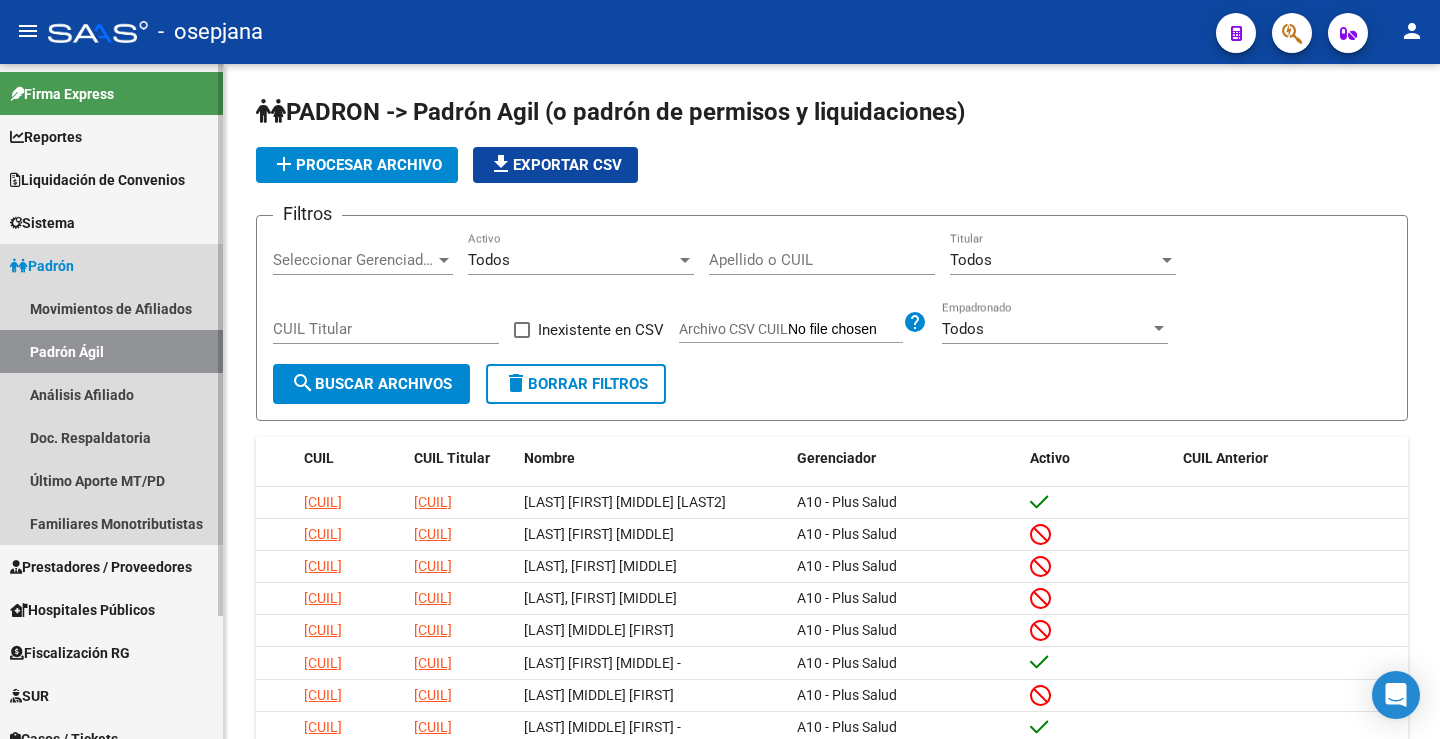 click on "Padrón Ágil" at bounding box center (111, 351) 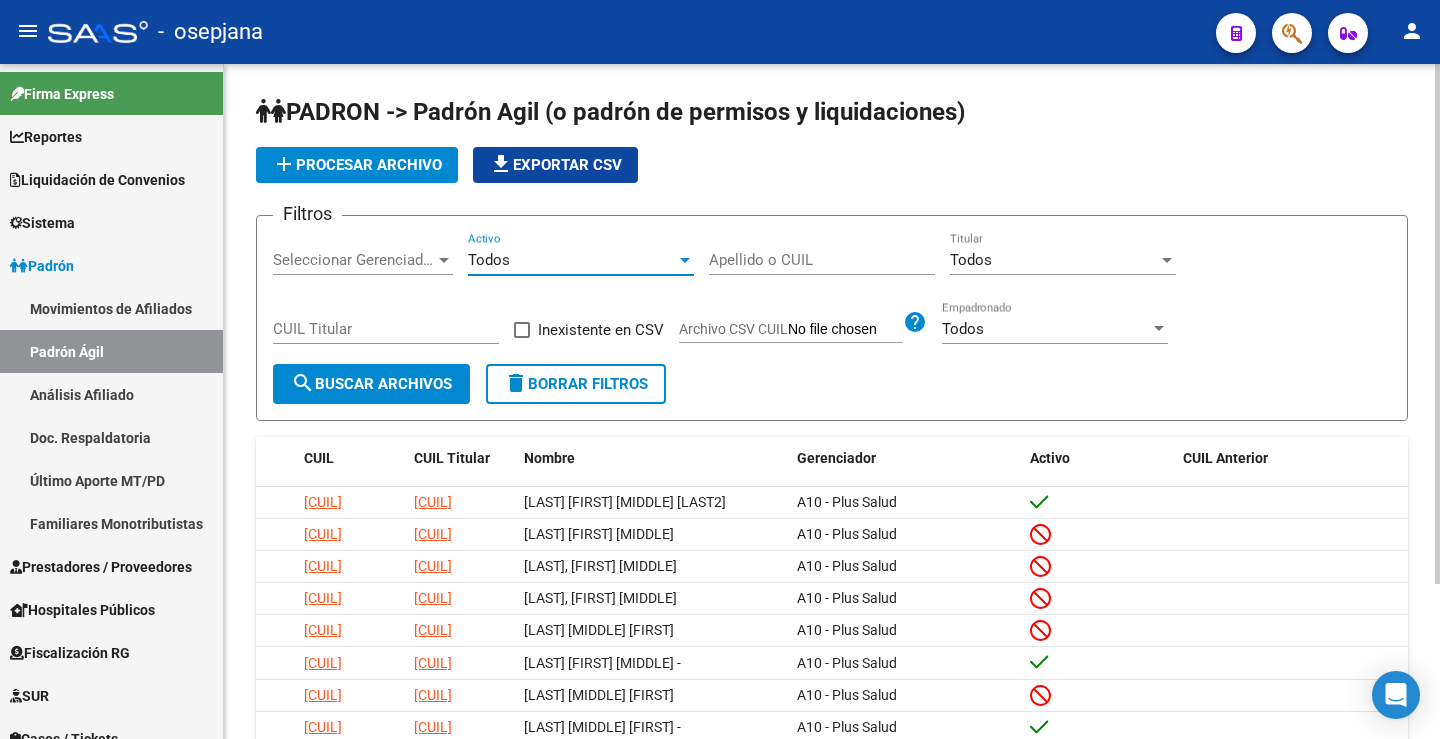 click on "Todos" at bounding box center [572, 260] 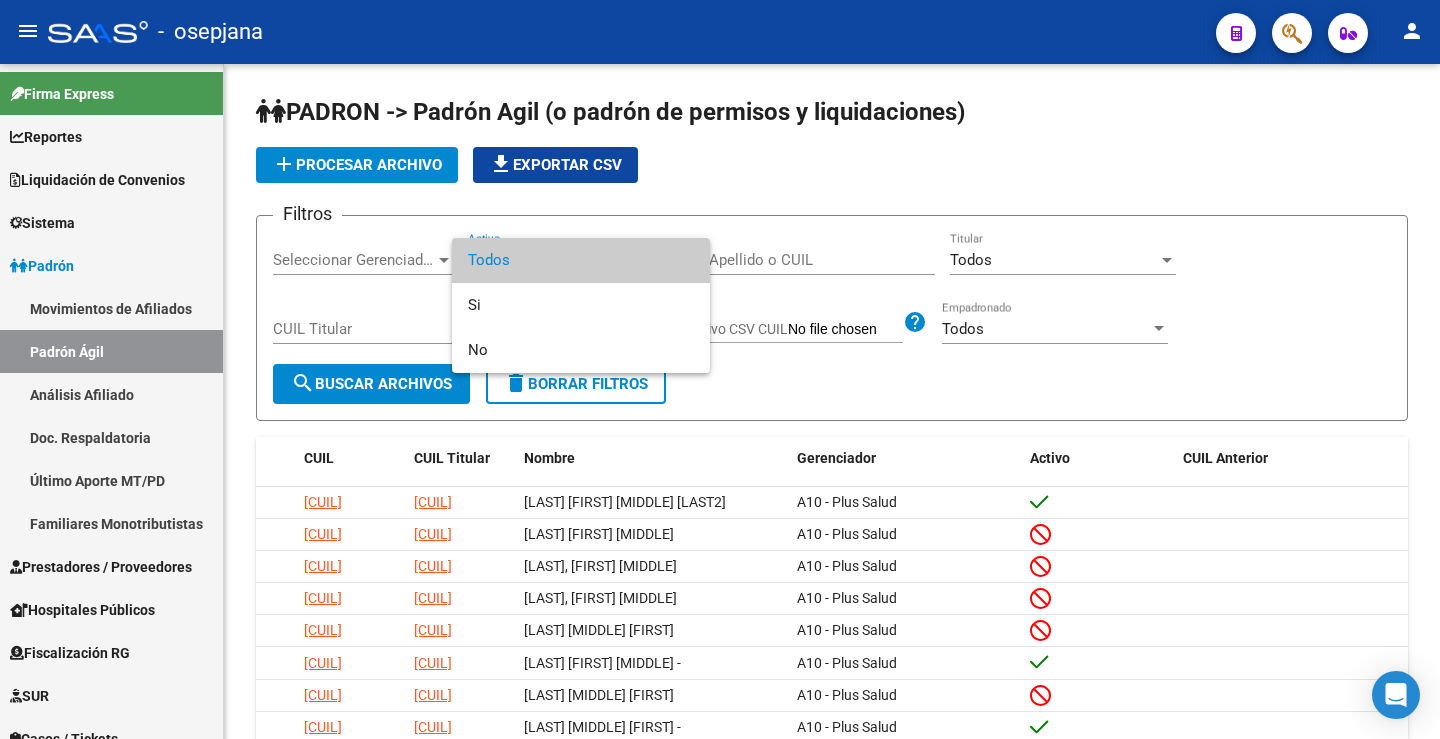 click on "Todos" at bounding box center [581, 260] 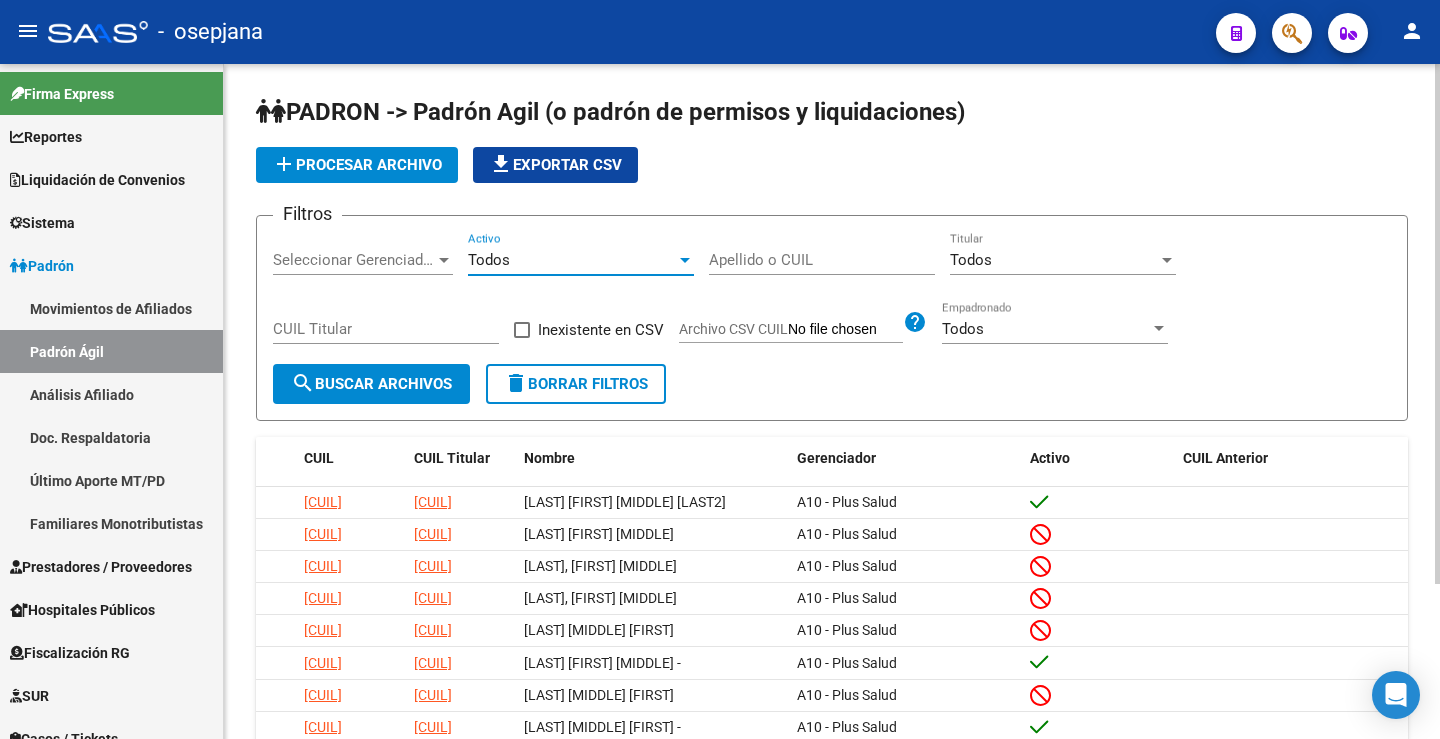 click on "file_download  Exportar CSV" 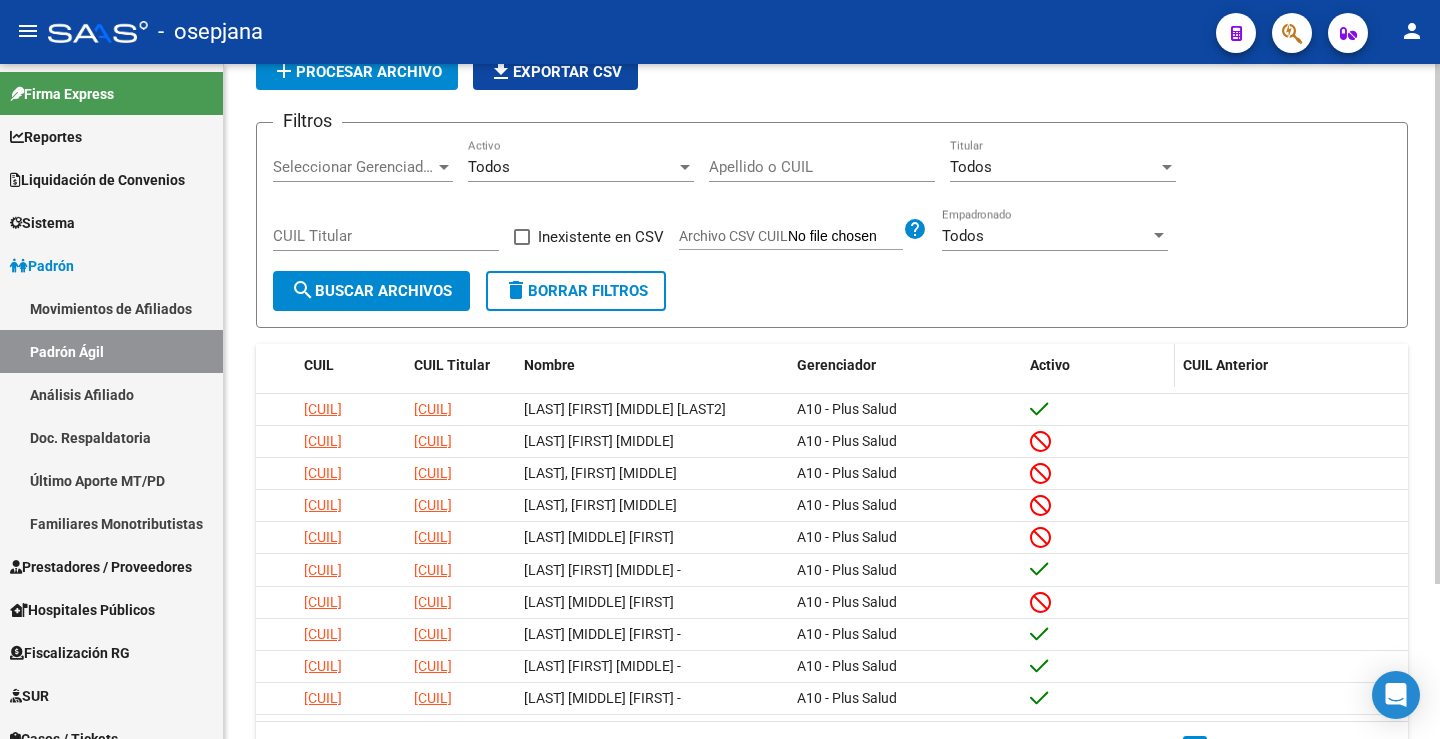 scroll, scrollTop: 0, scrollLeft: 0, axis: both 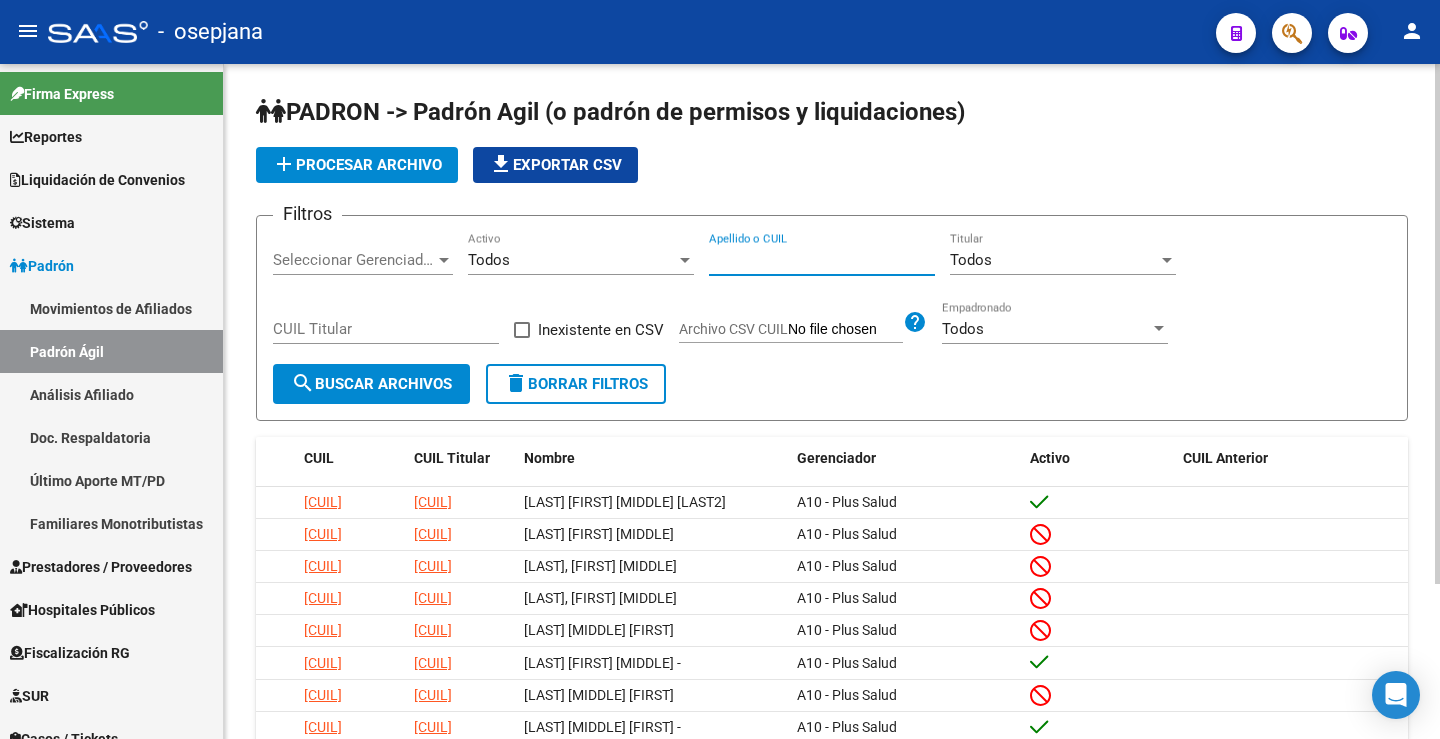 paste on "25896535" 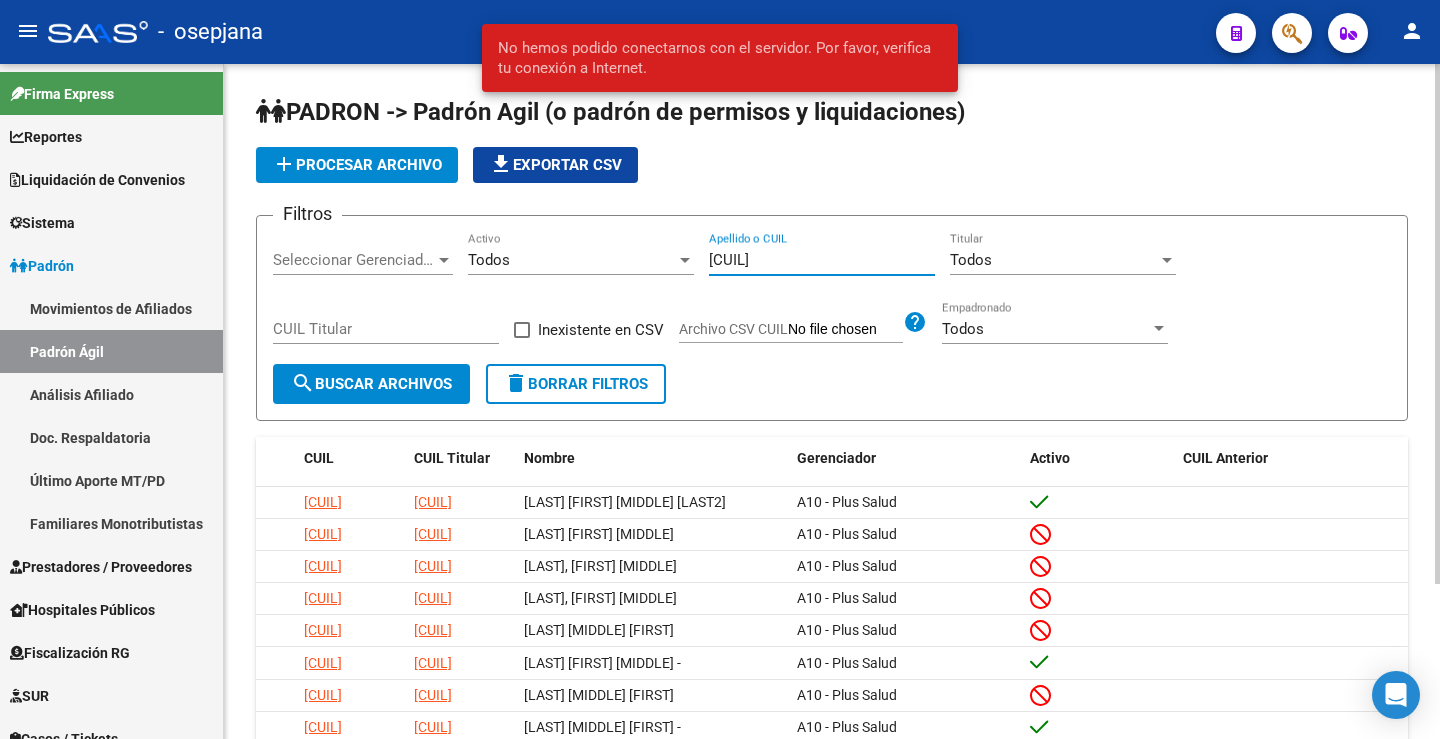 type on "25896535" 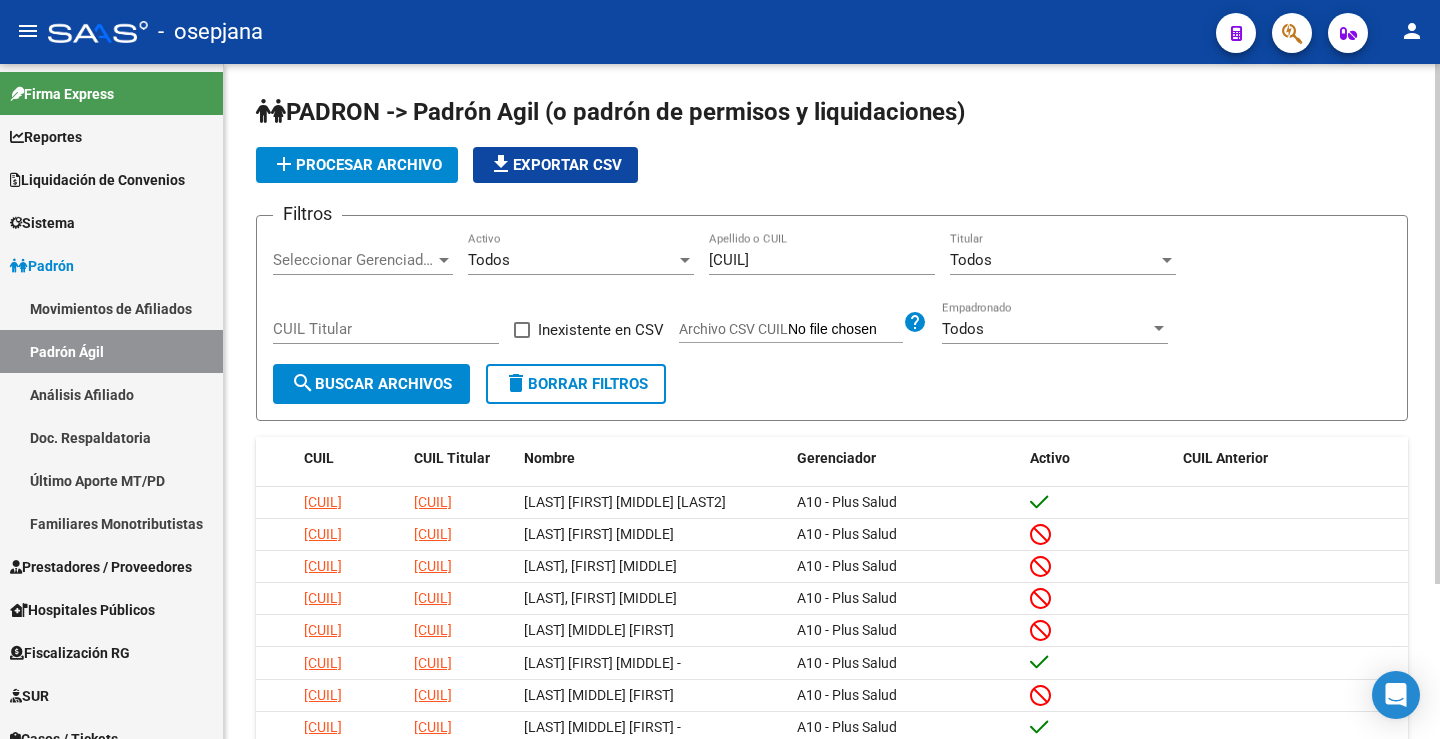 click on "search  Buscar Archivos" 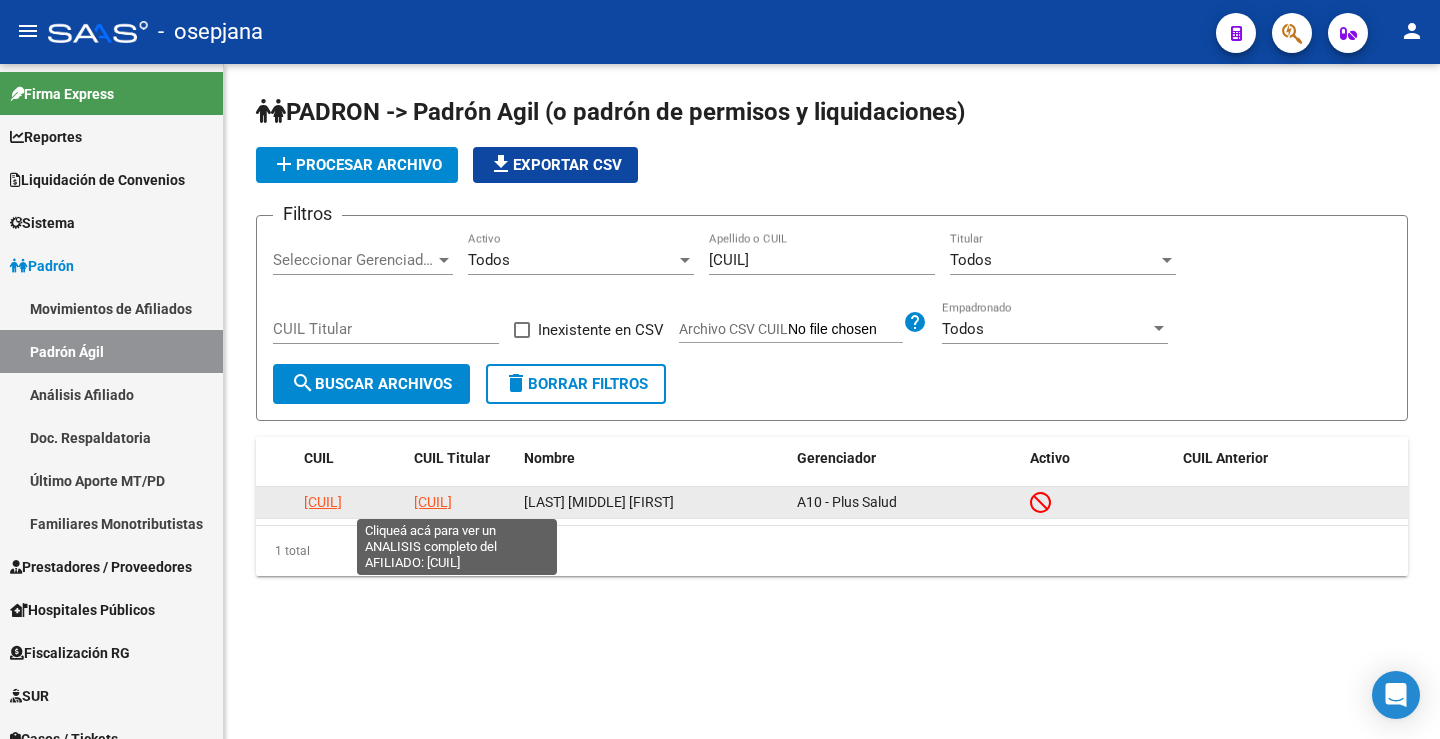 click on "20258965354" 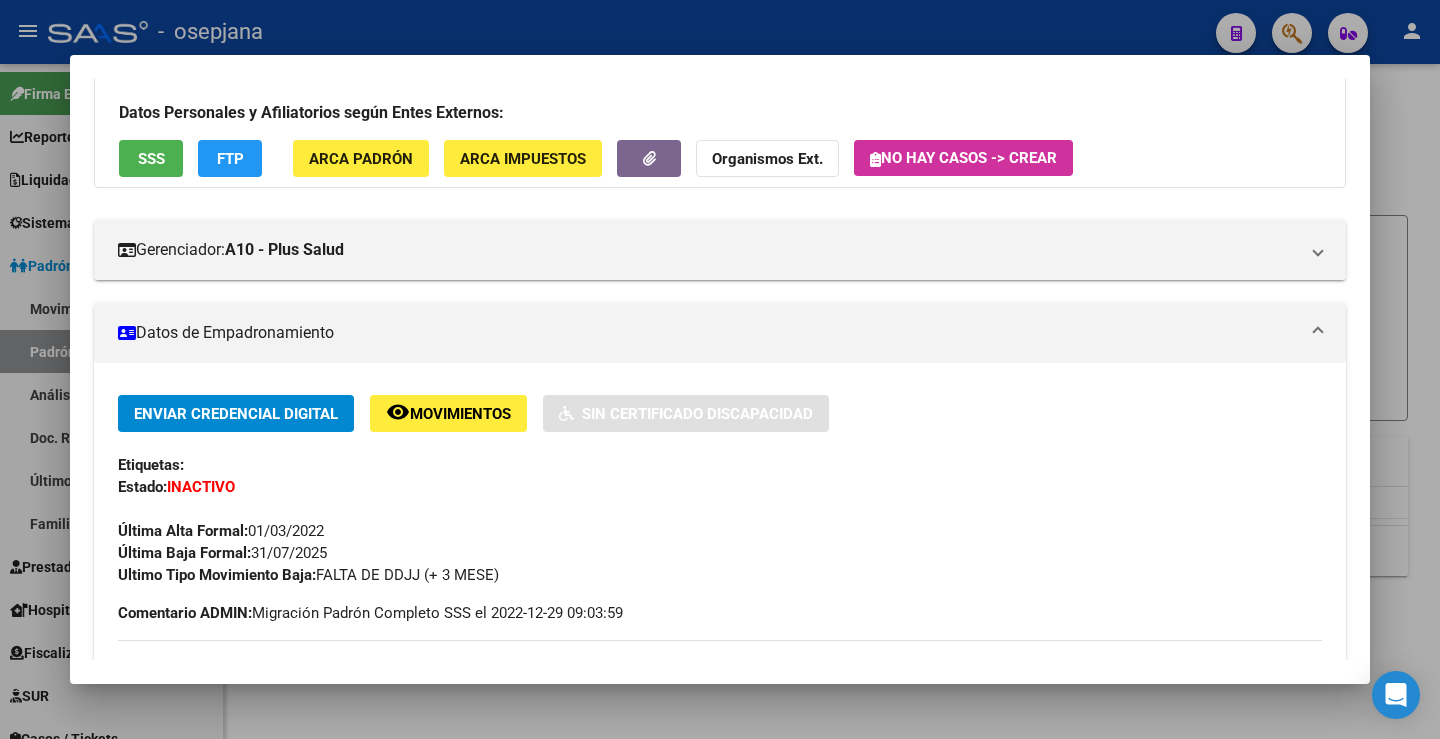 scroll, scrollTop: 300, scrollLeft: 0, axis: vertical 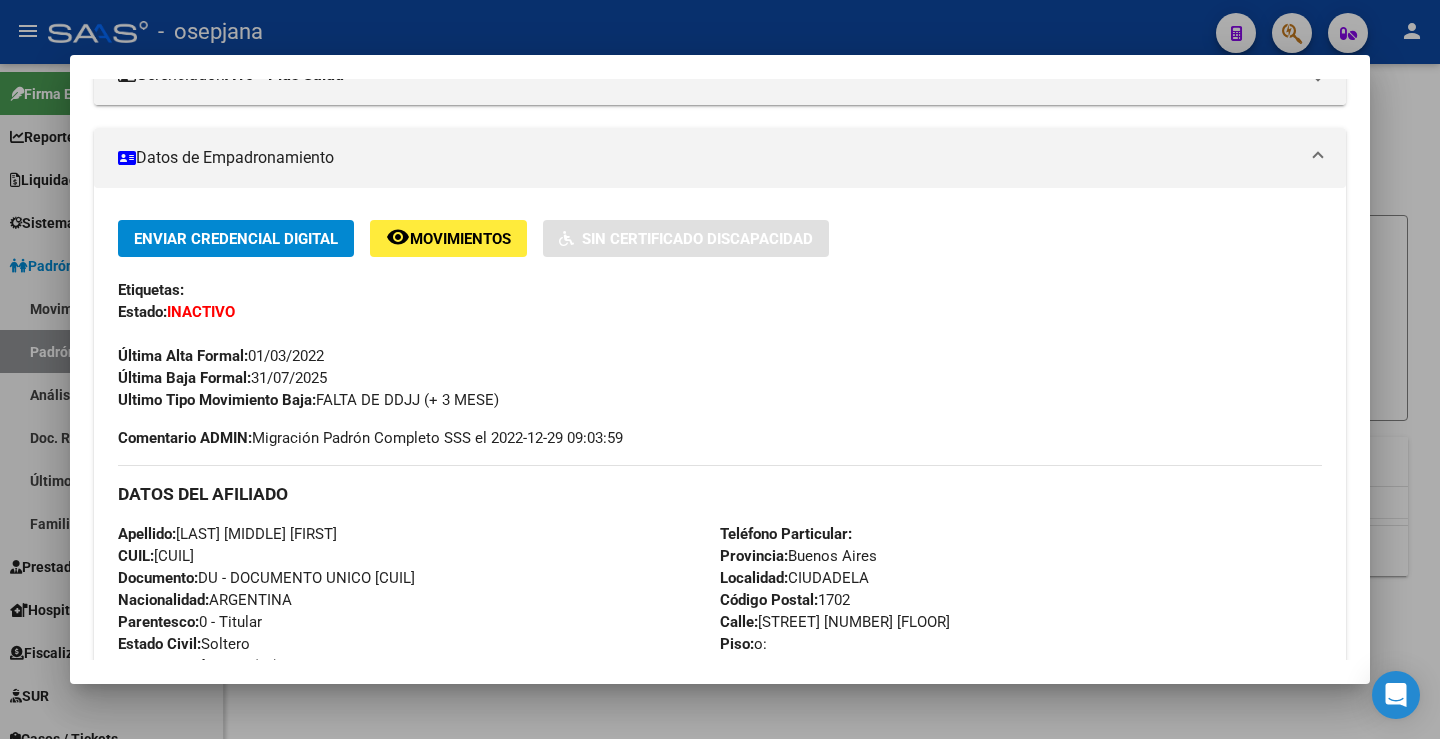 click on "Última Baja Formal:  31/07/2025" at bounding box center (222, 378) 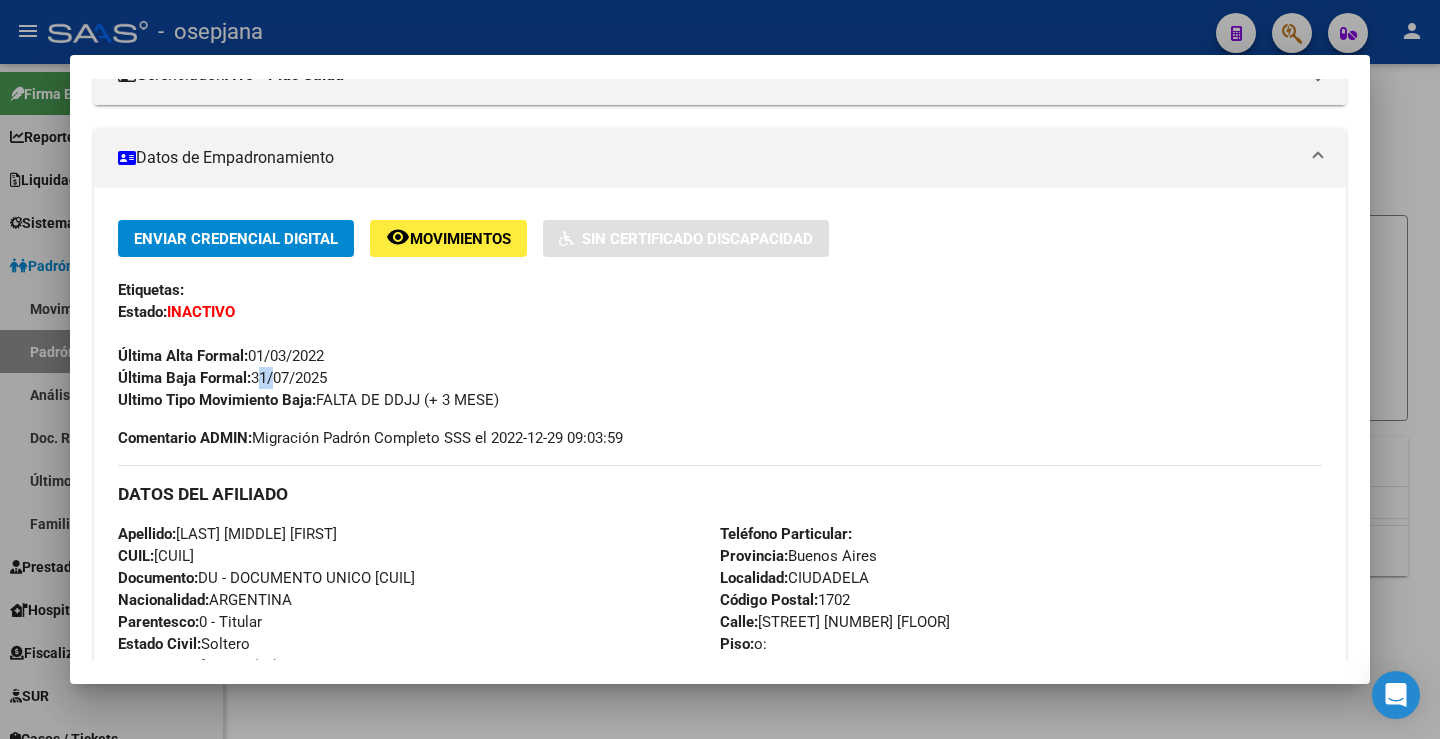 click on "Última Baja Formal:  31/07/2025" at bounding box center [222, 378] 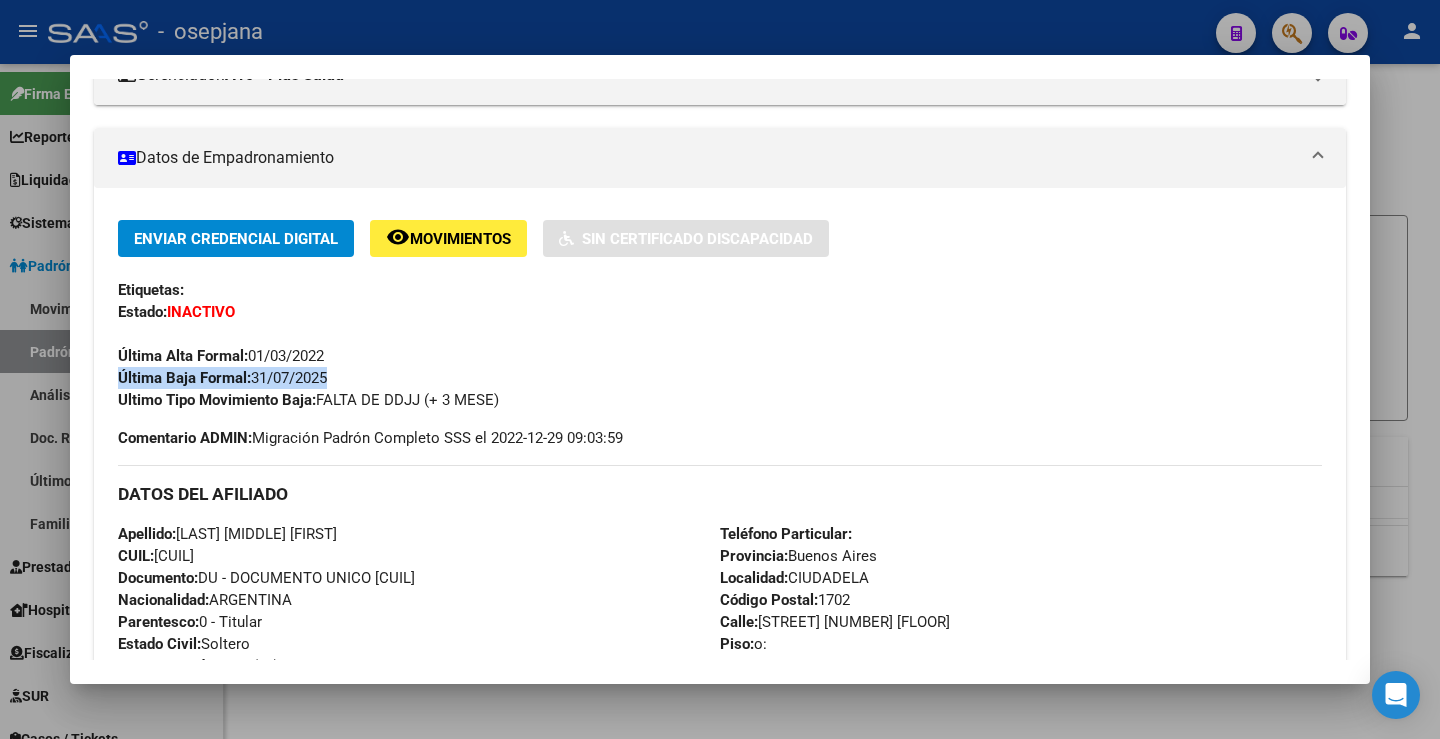 click on "Última Baja Formal:  31/07/2025" at bounding box center [222, 378] 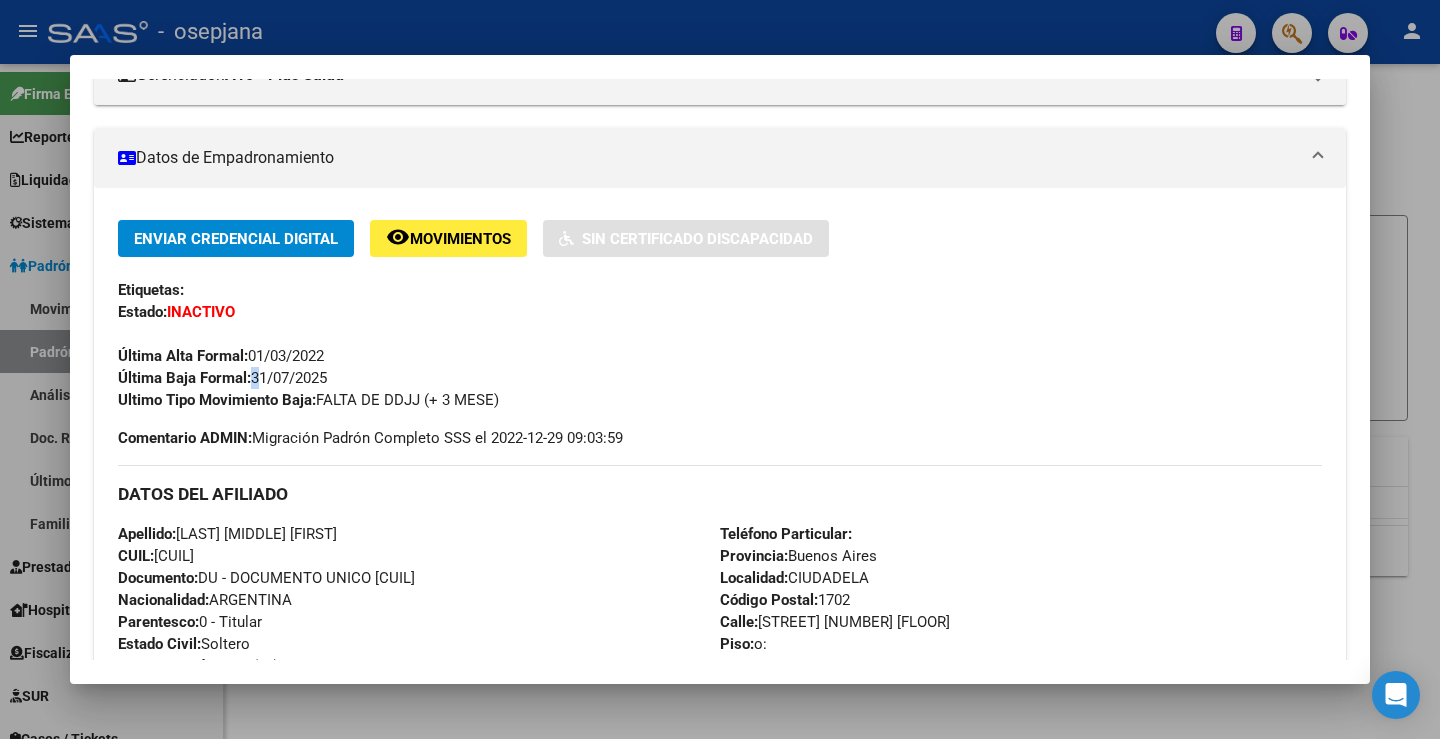 click on "Última Baja Formal:  31/07/2025" at bounding box center (222, 378) 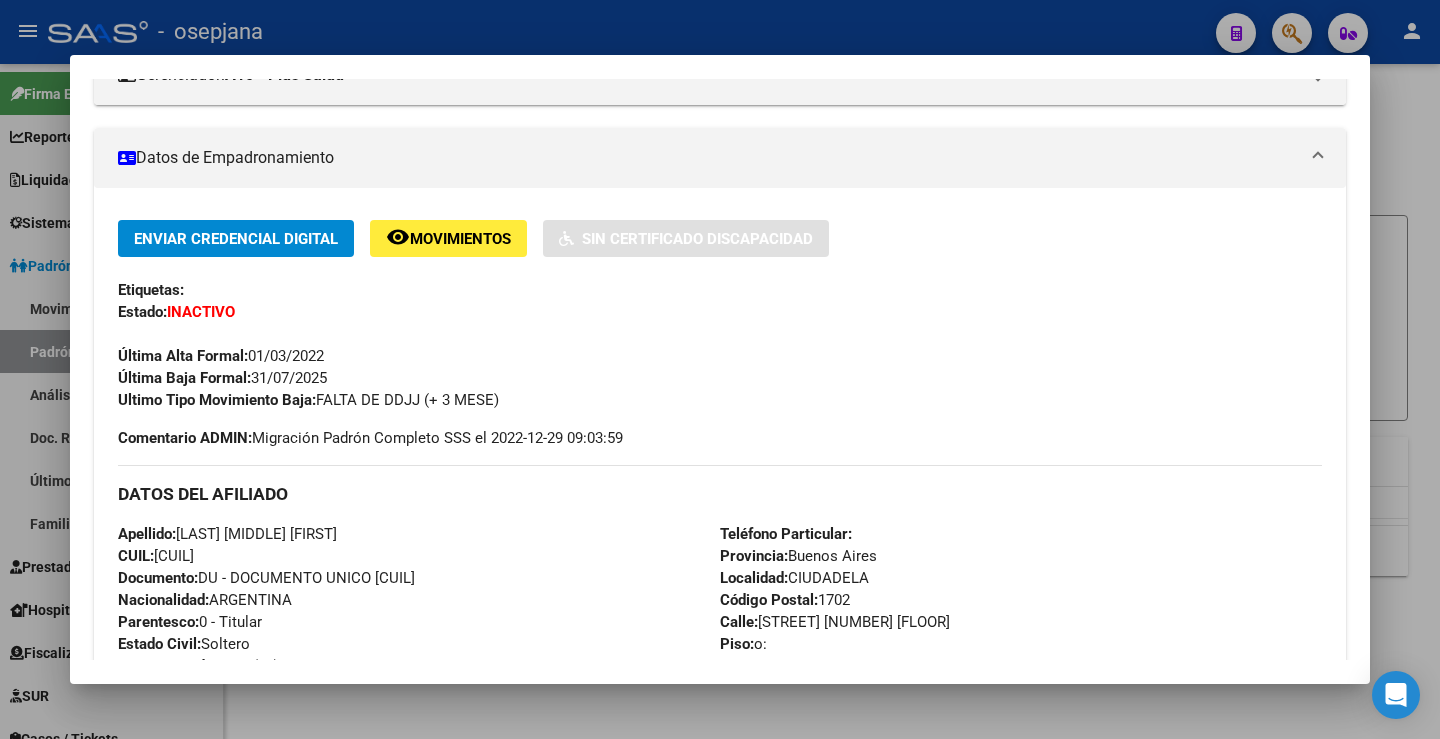 drag, startPoint x: 252, startPoint y: 378, endPoint x: 320, endPoint y: 385, distance: 68.359344 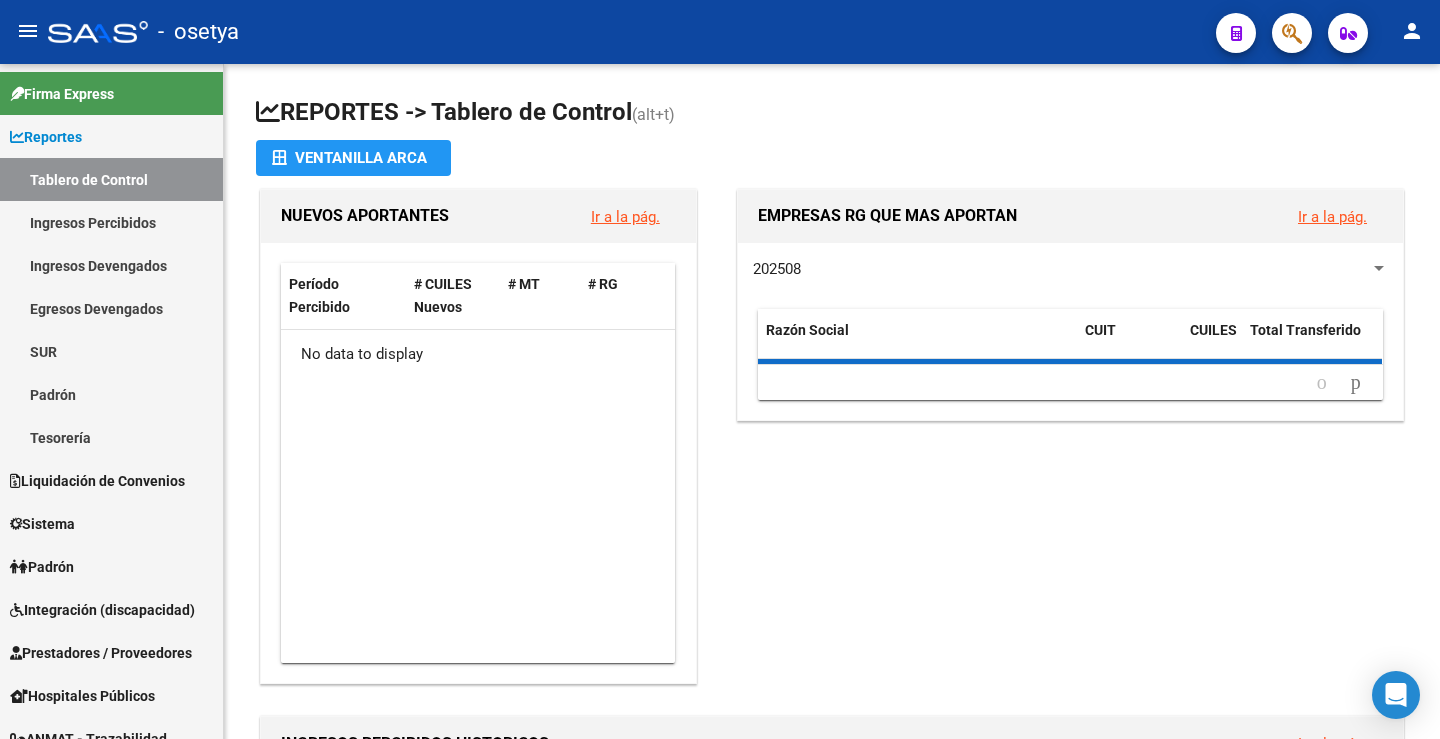 scroll, scrollTop: 0, scrollLeft: 0, axis: both 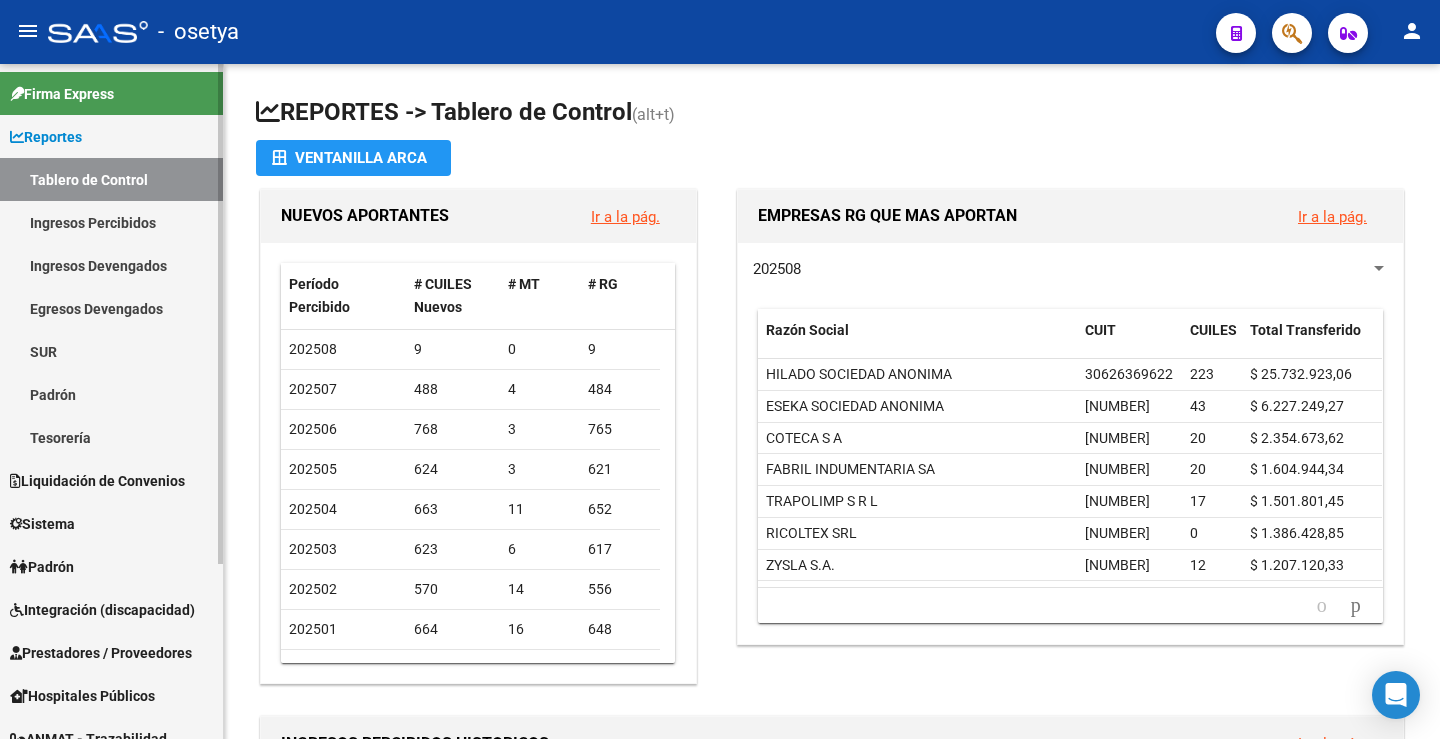 click on "Padrón" at bounding box center [42, 567] 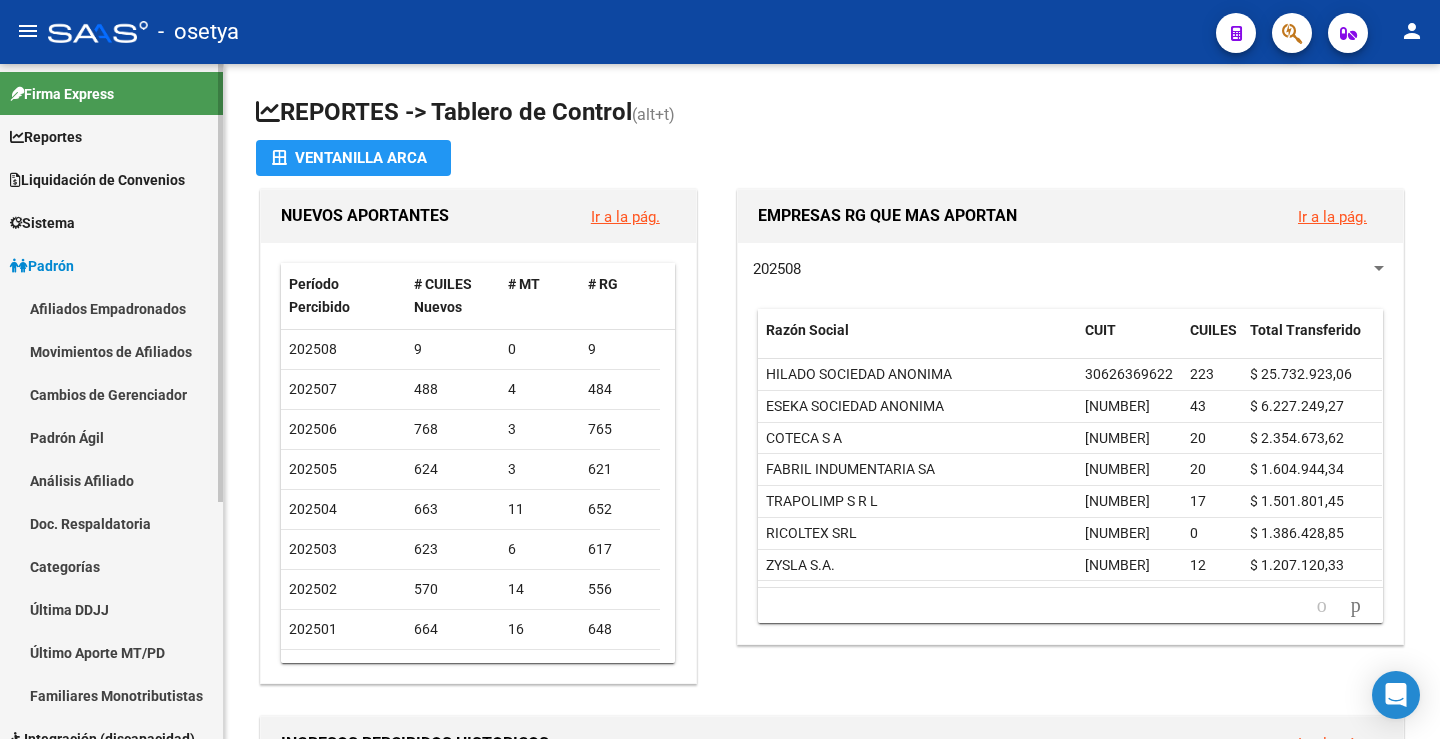 scroll, scrollTop: 100, scrollLeft: 0, axis: vertical 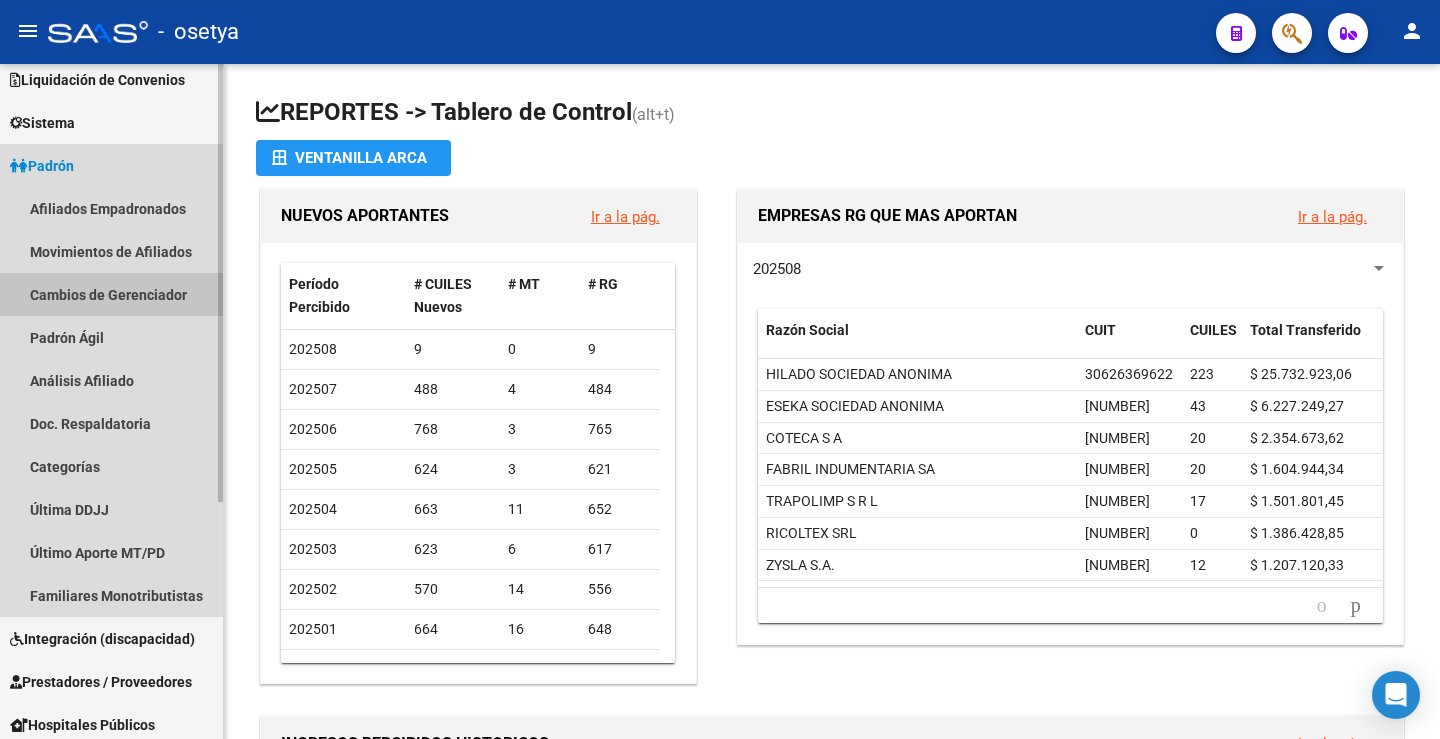 click on "Cambios de Gerenciador" at bounding box center [111, 294] 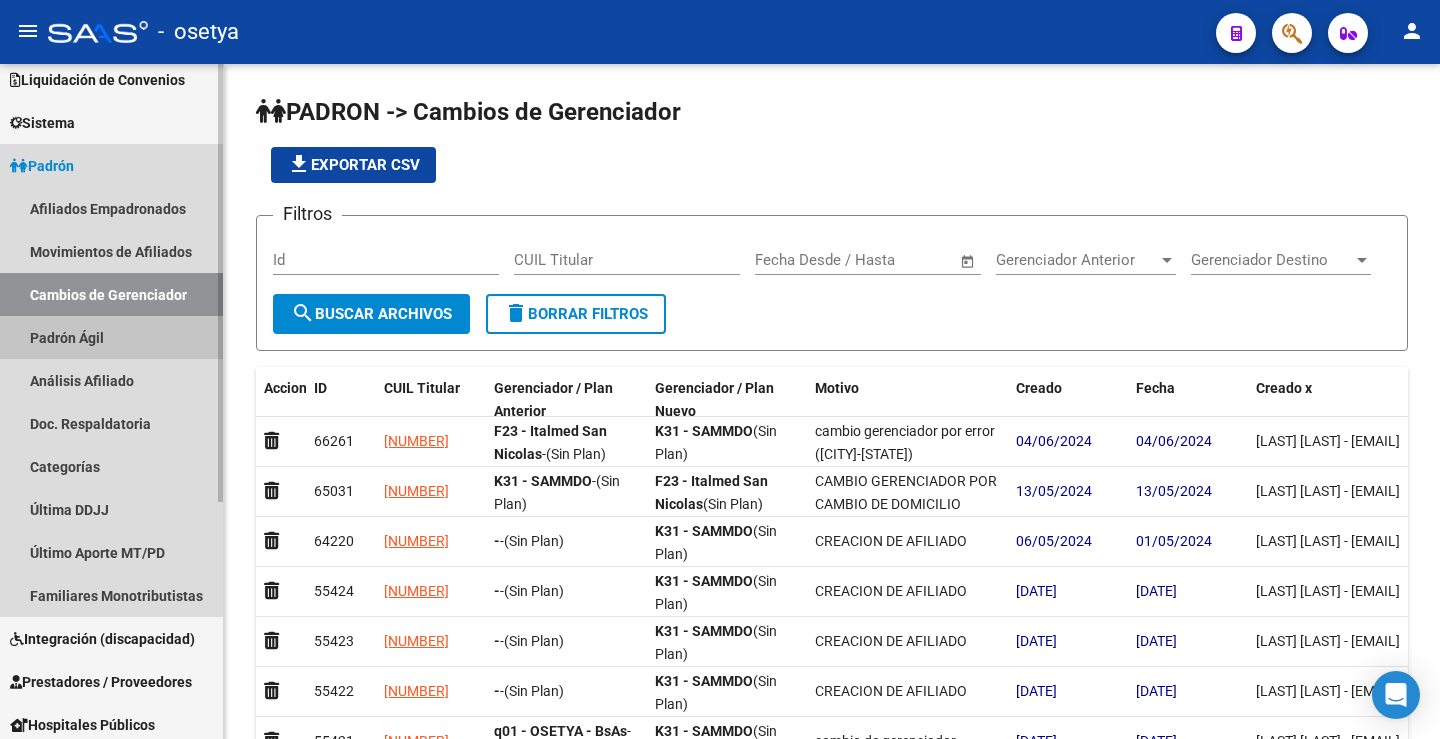 click on "Padrón Ágil" at bounding box center [111, 337] 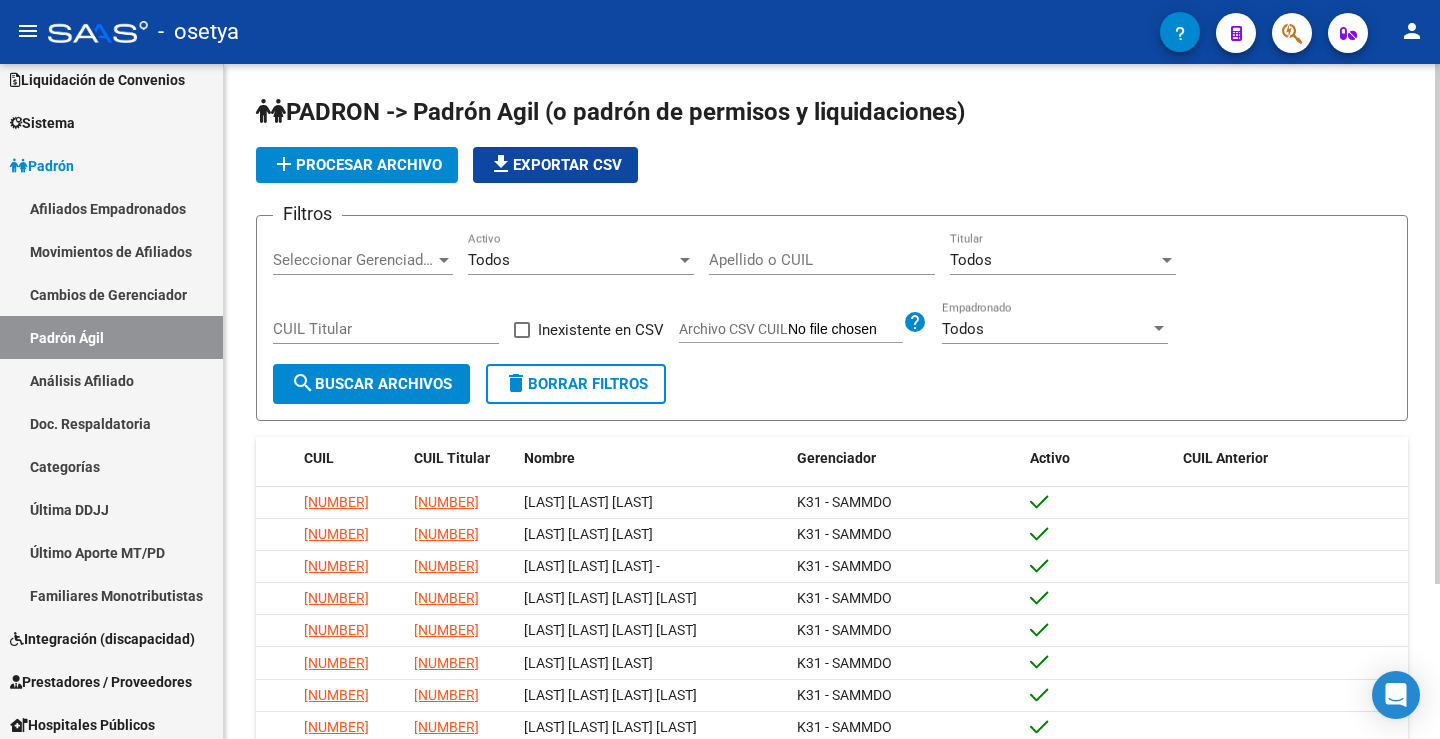 click on "Todos" at bounding box center (572, 260) 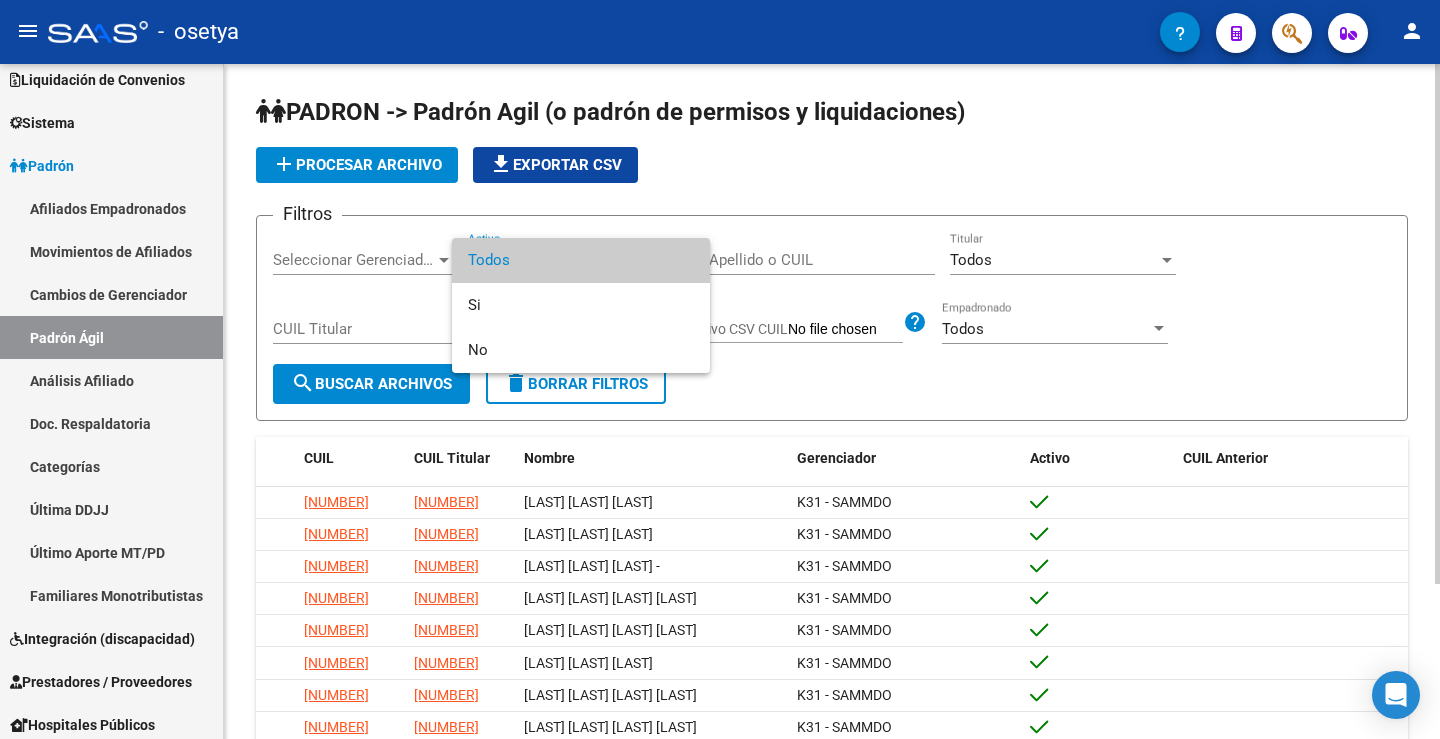 click on "Todos" at bounding box center (581, 260) 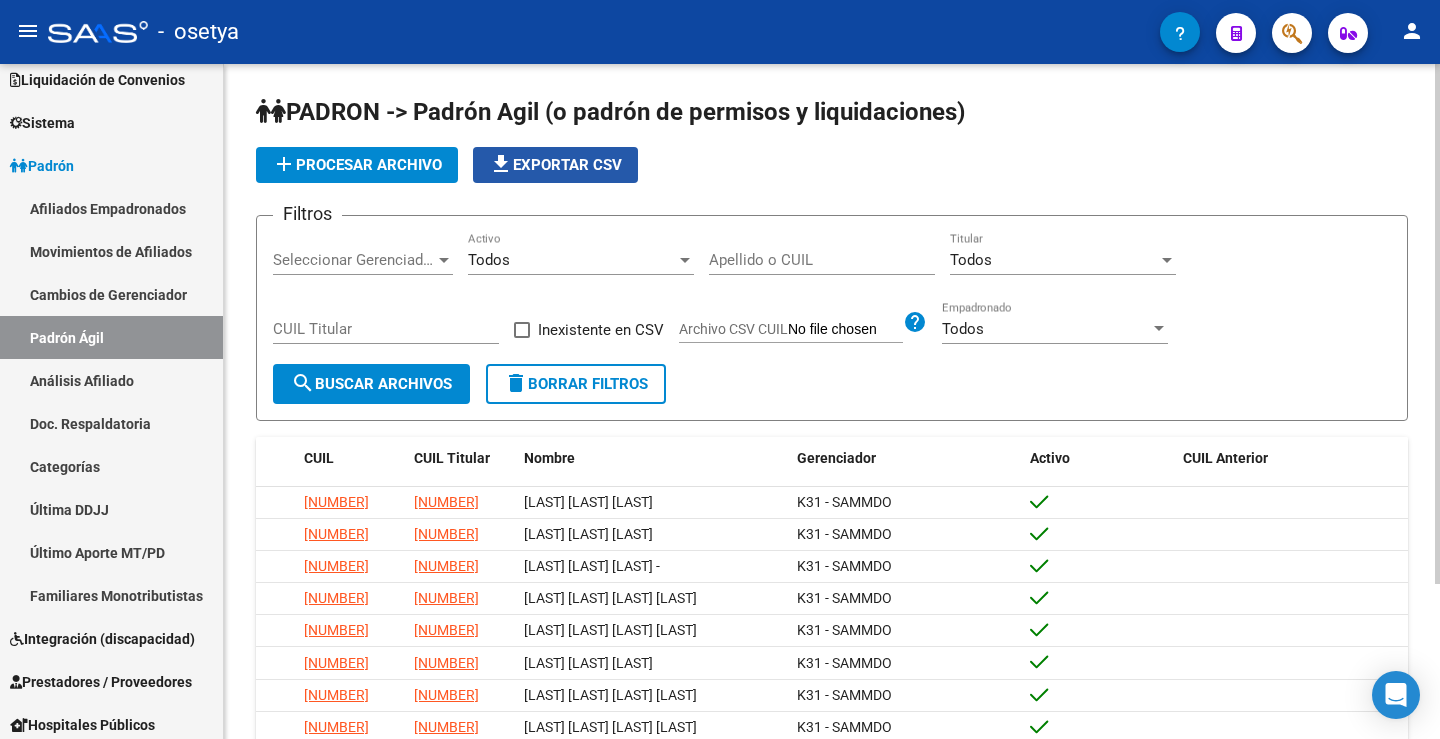 click on "file_download  Exportar CSV" 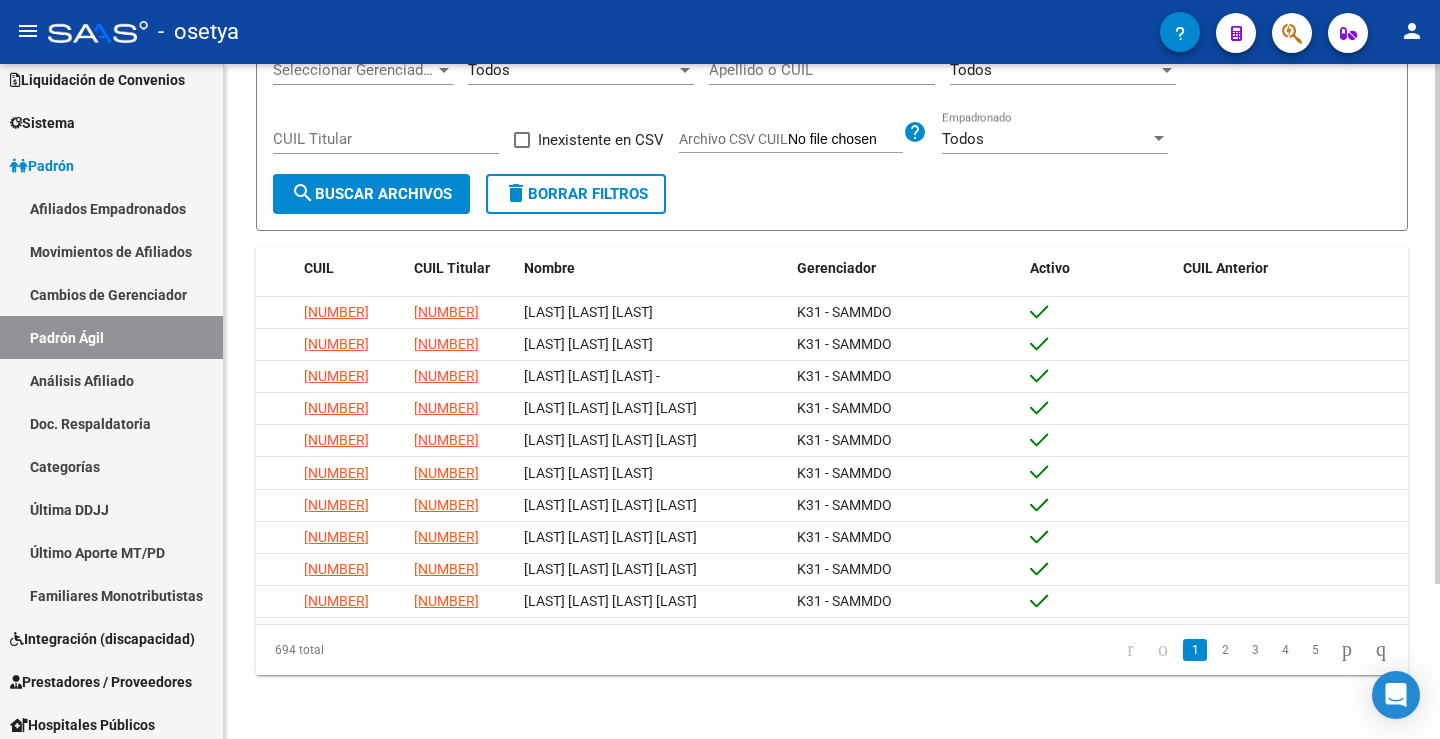 scroll, scrollTop: 0, scrollLeft: 0, axis: both 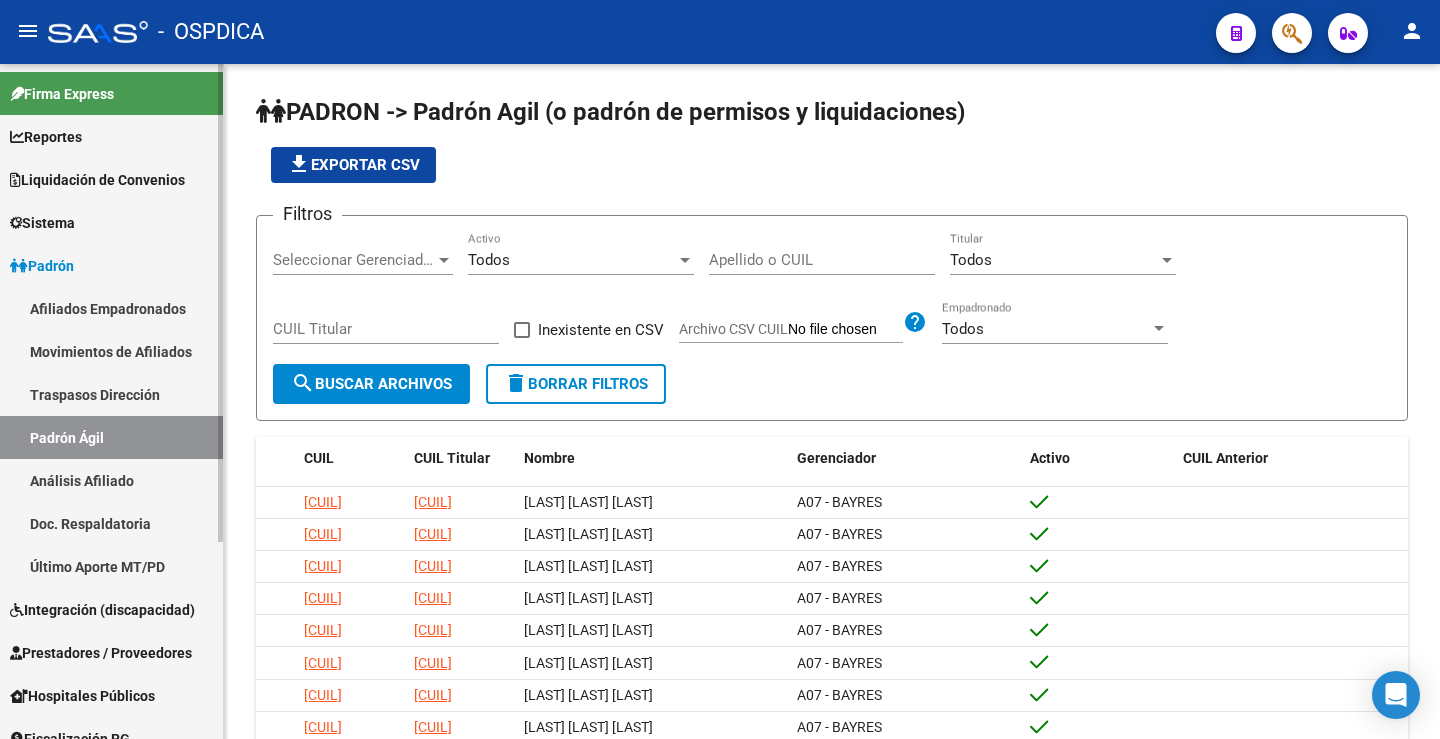 click on "Padrón Ágil" at bounding box center (111, 437) 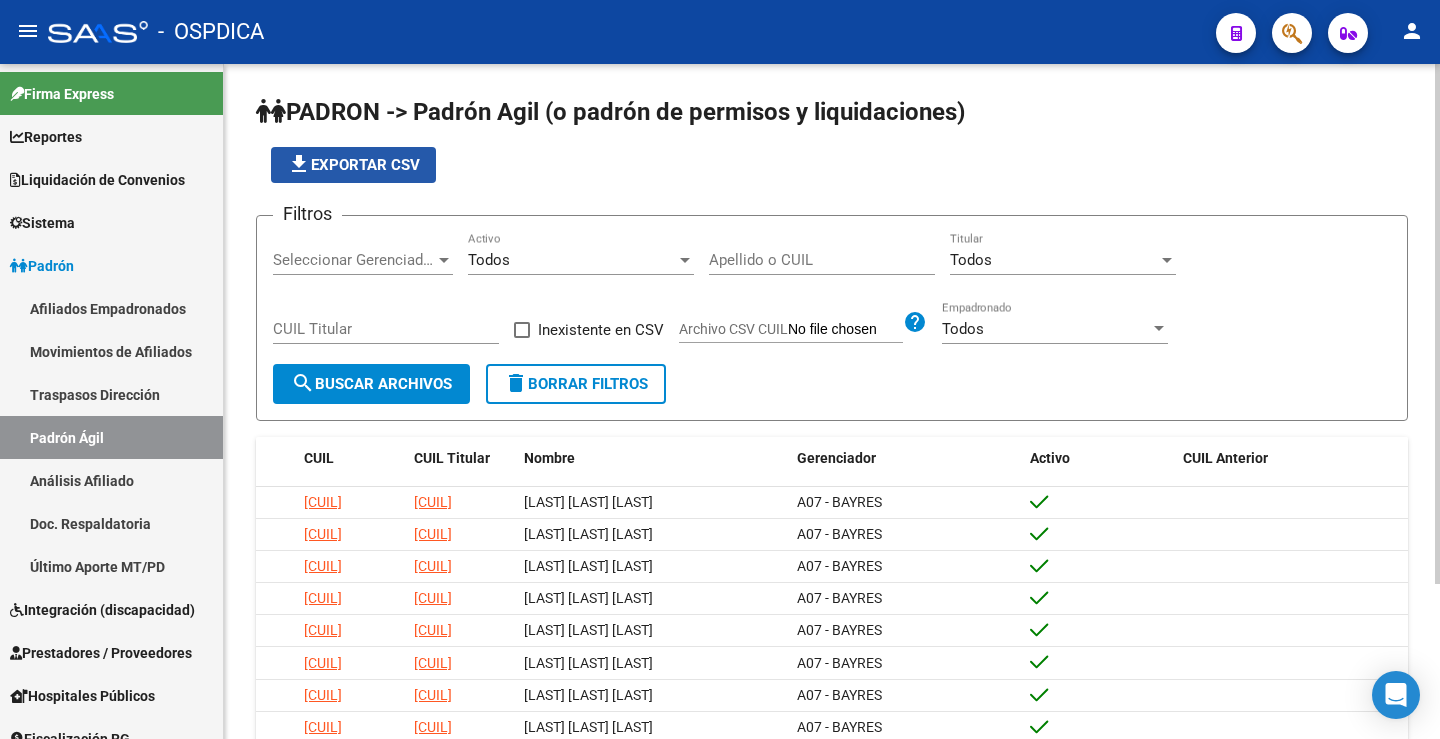 click on "file_download  Exportar CSV" 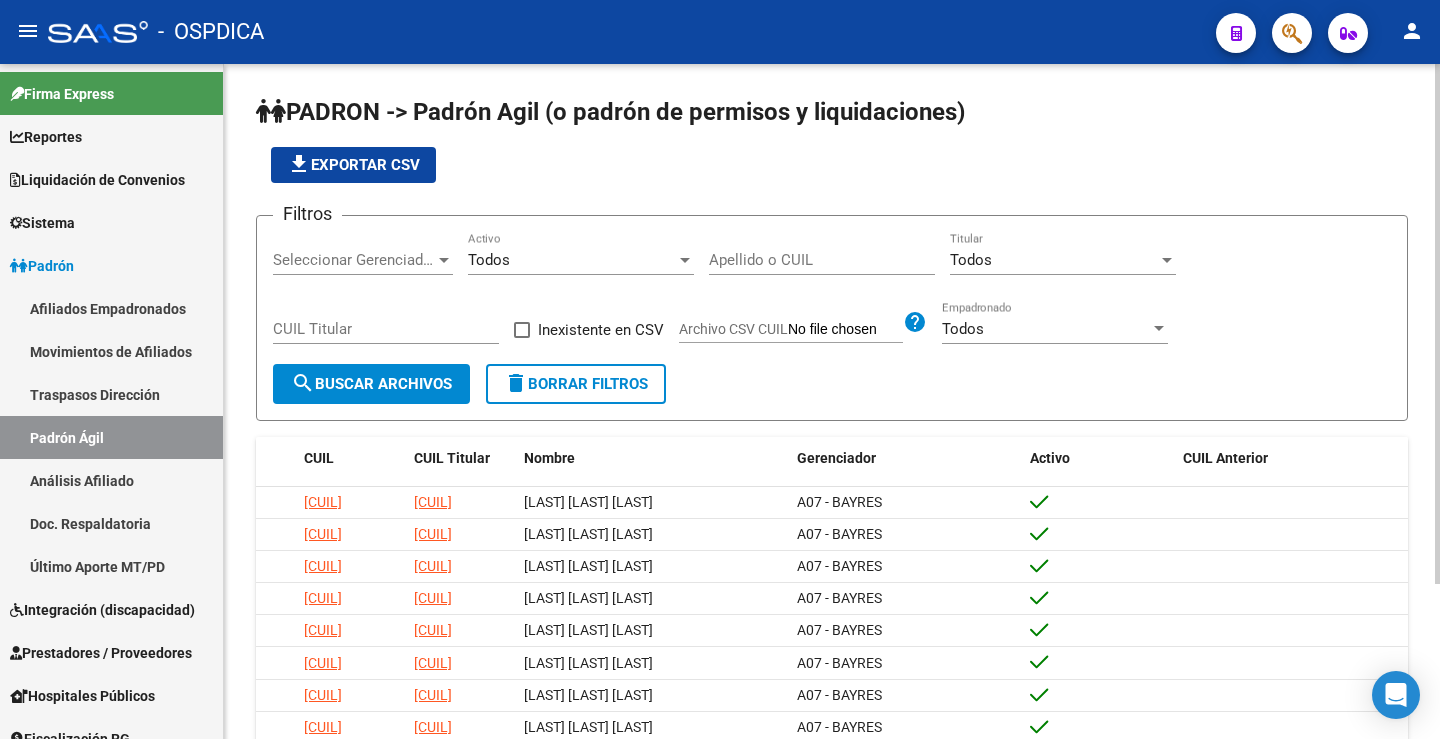 click on "Apellido o CUIL" at bounding box center (822, 260) 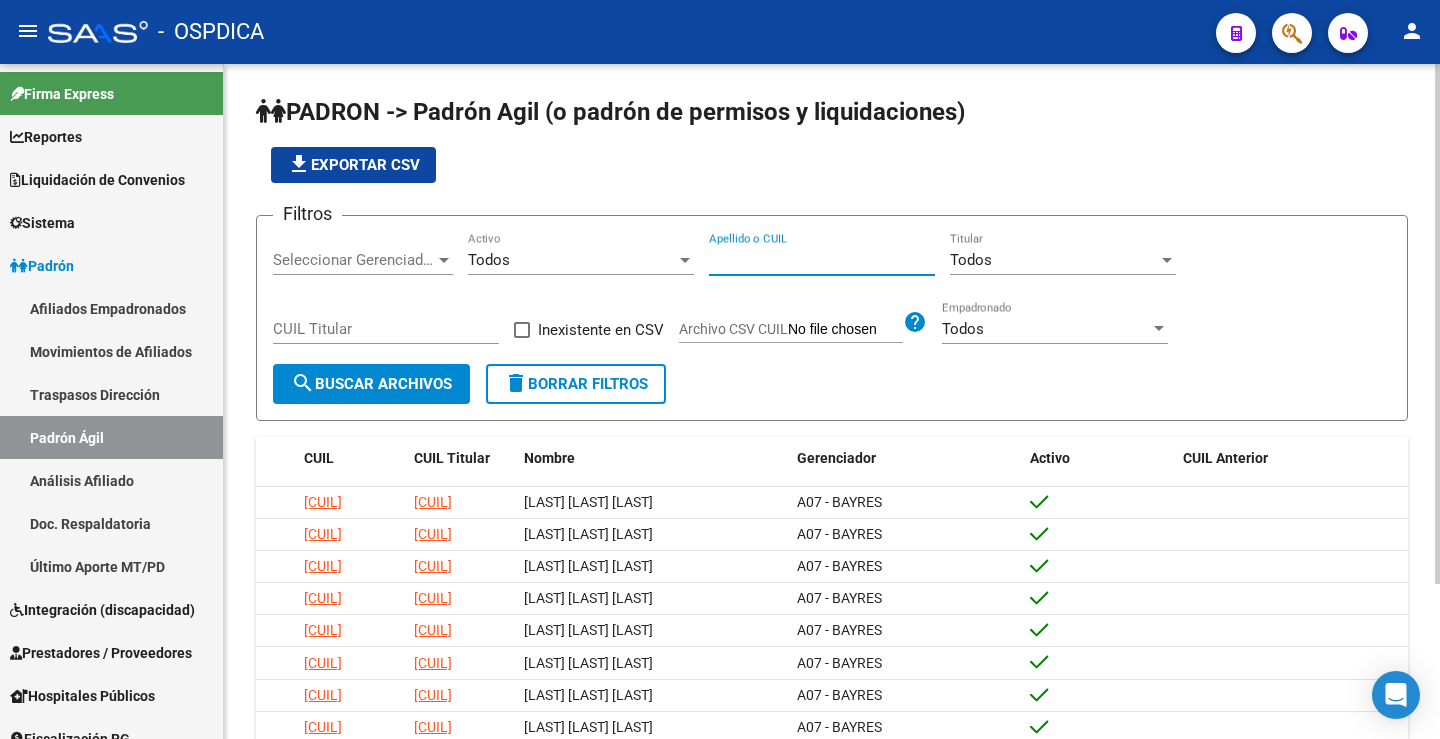 paste on "[CUIL]" 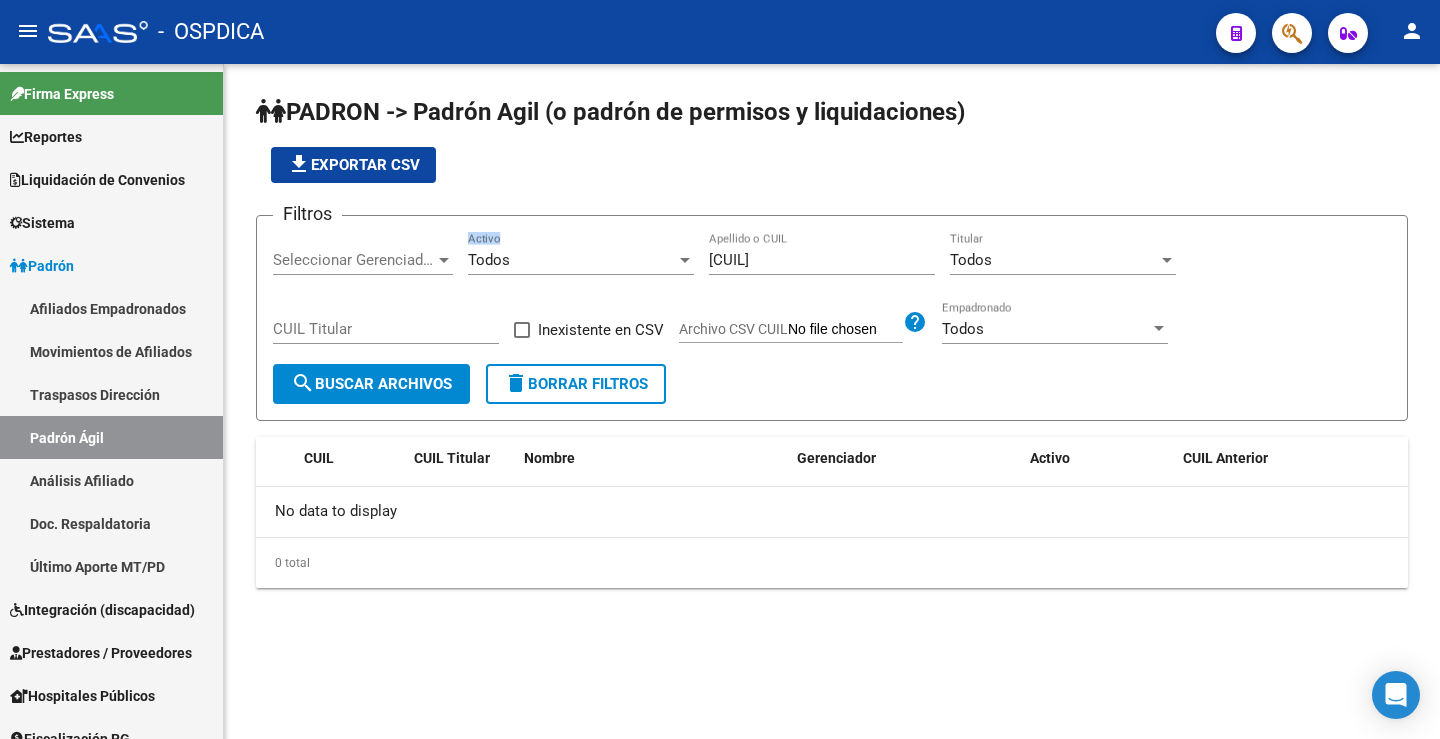drag, startPoint x: 805, startPoint y: 248, endPoint x: 689, endPoint y: 271, distance: 118.258194 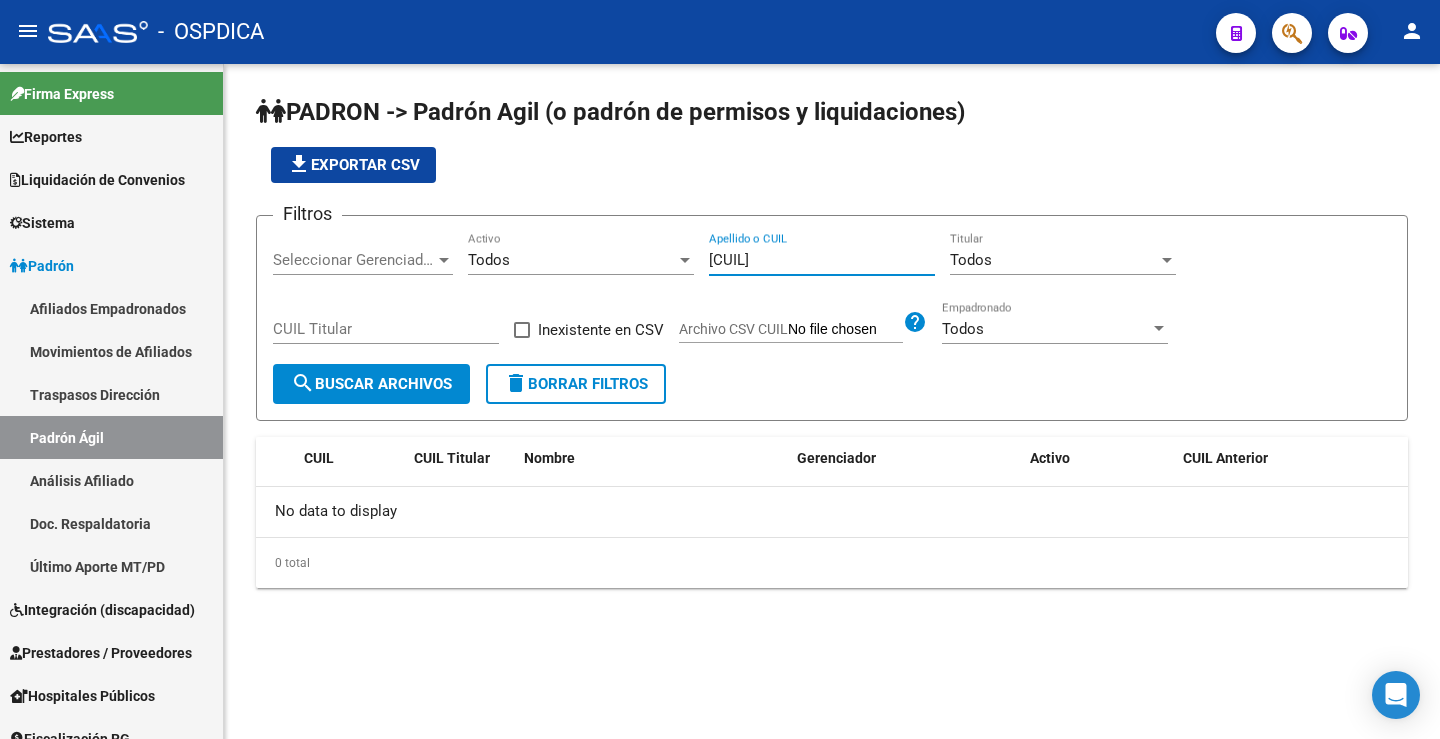 click on "[CUIL]" at bounding box center [822, 260] 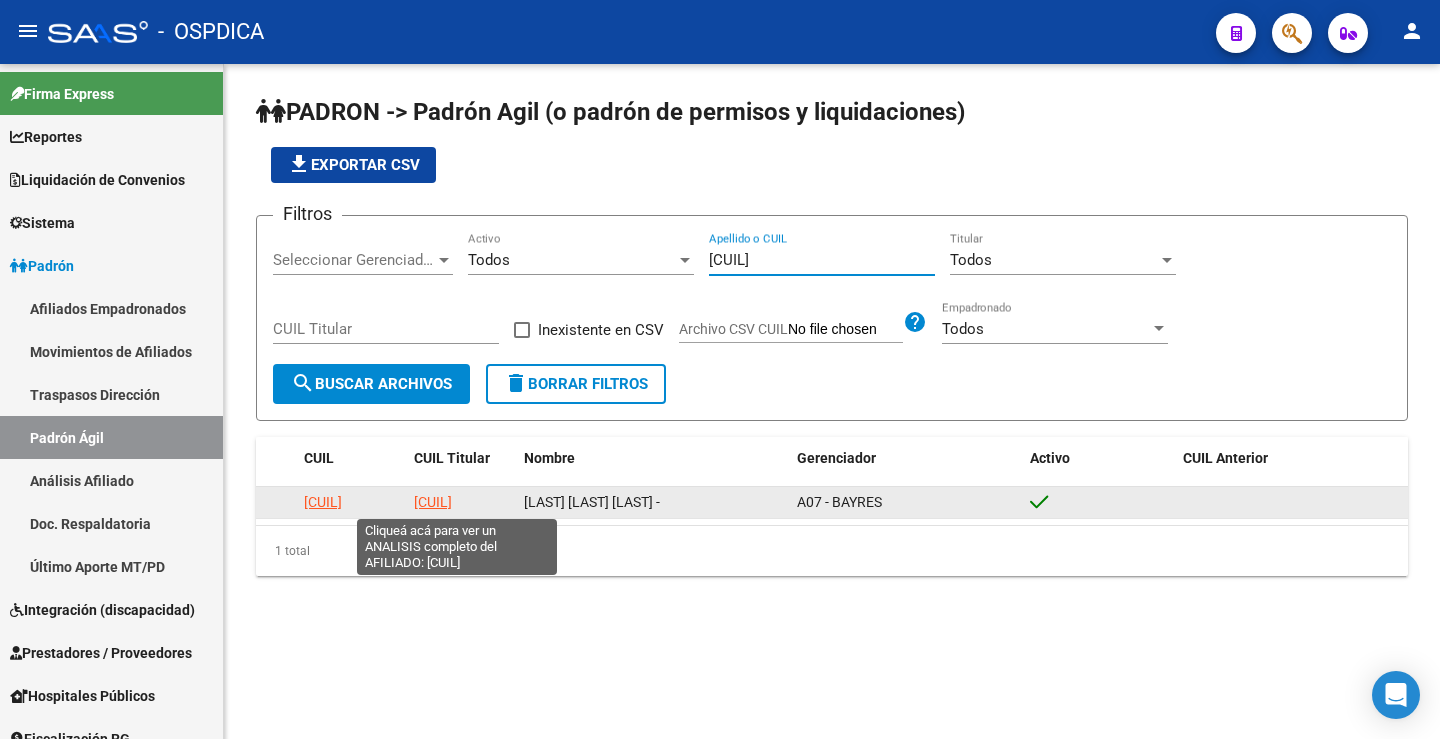 click on "[CUIL]" 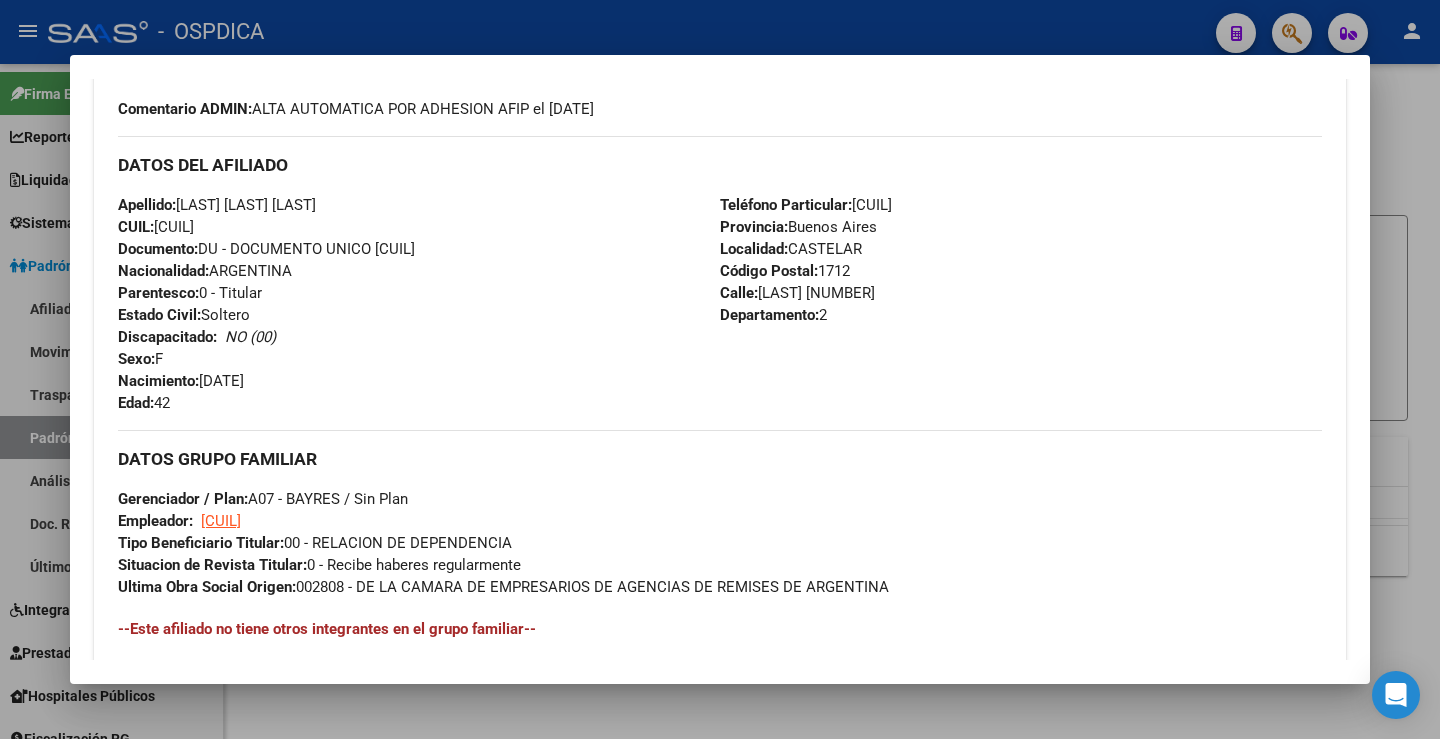 scroll, scrollTop: 919, scrollLeft: 0, axis: vertical 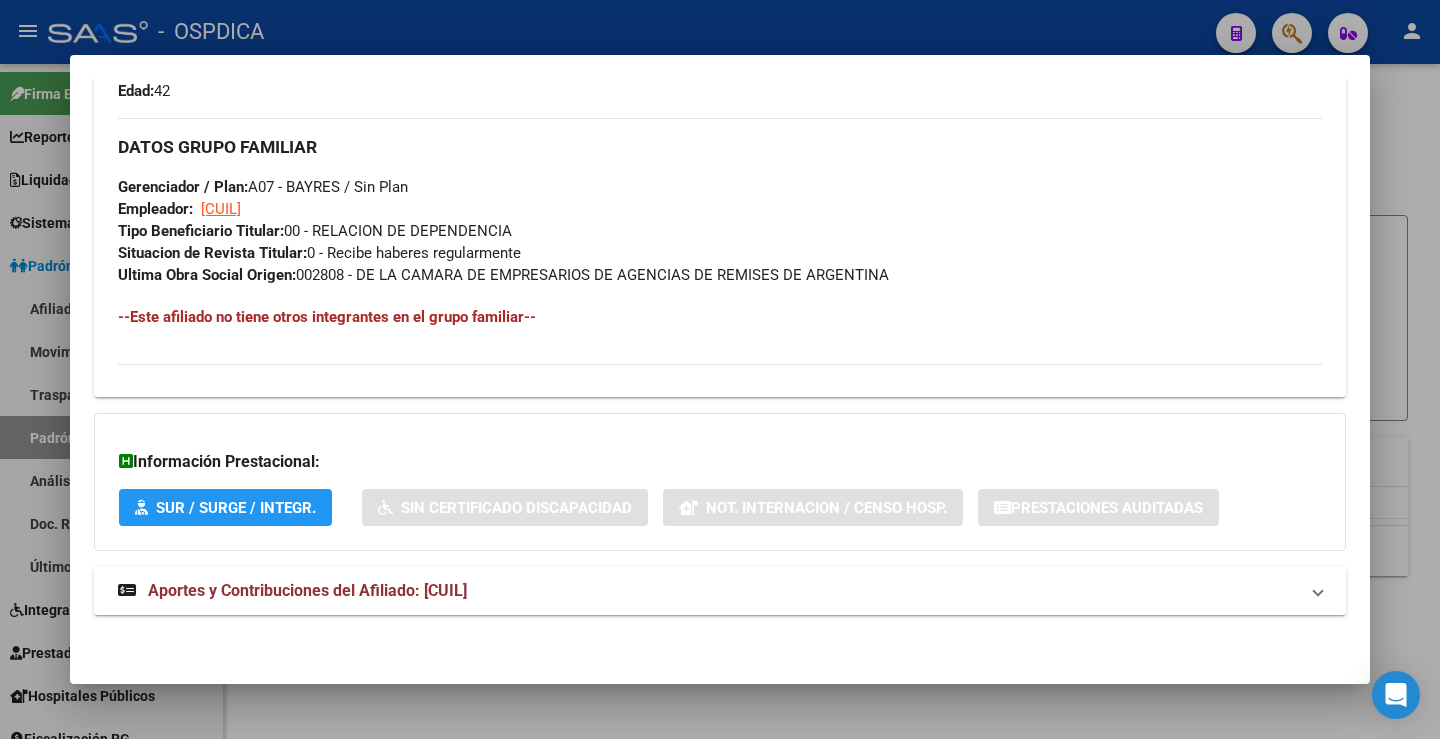 drag, startPoint x: 310, startPoint y: 584, endPoint x: 334, endPoint y: 581, distance: 24.186773 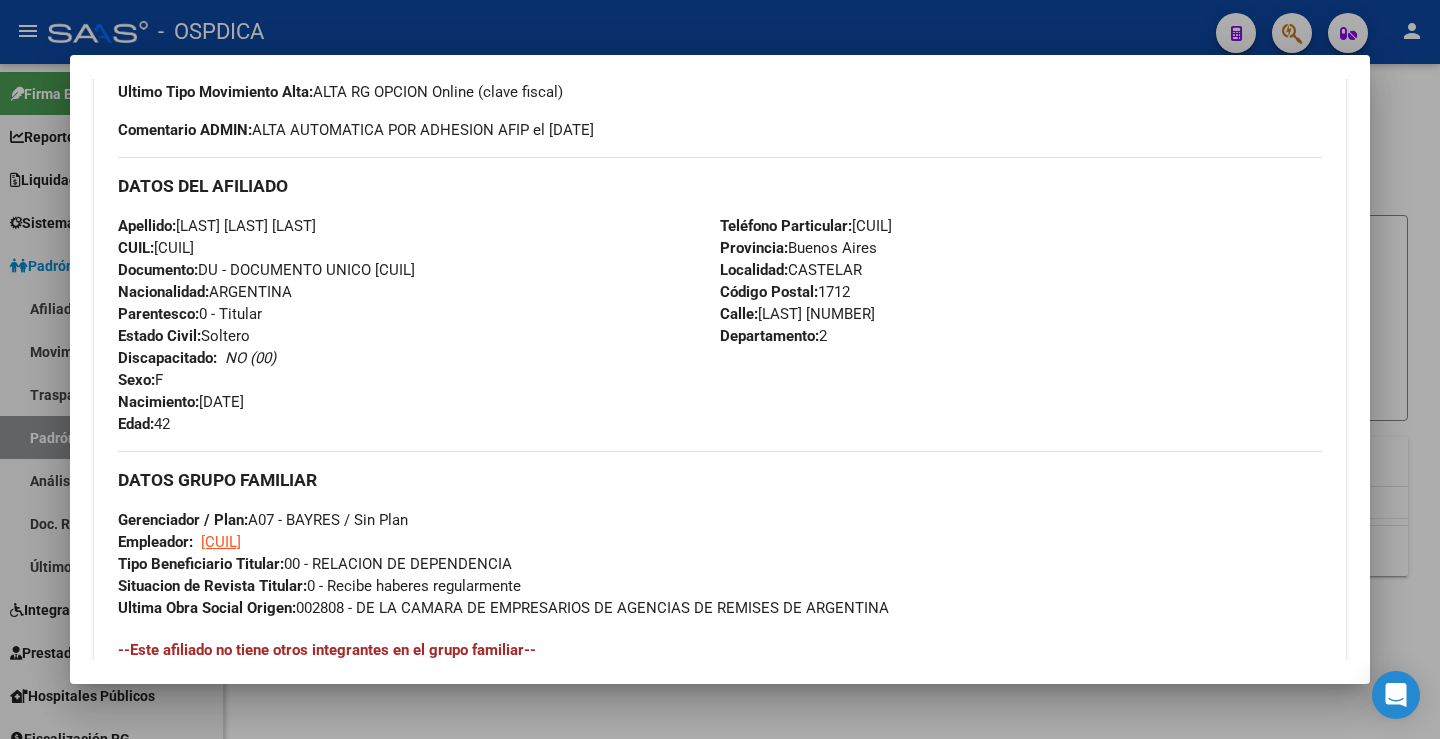 scroll, scrollTop: 786, scrollLeft: 0, axis: vertical 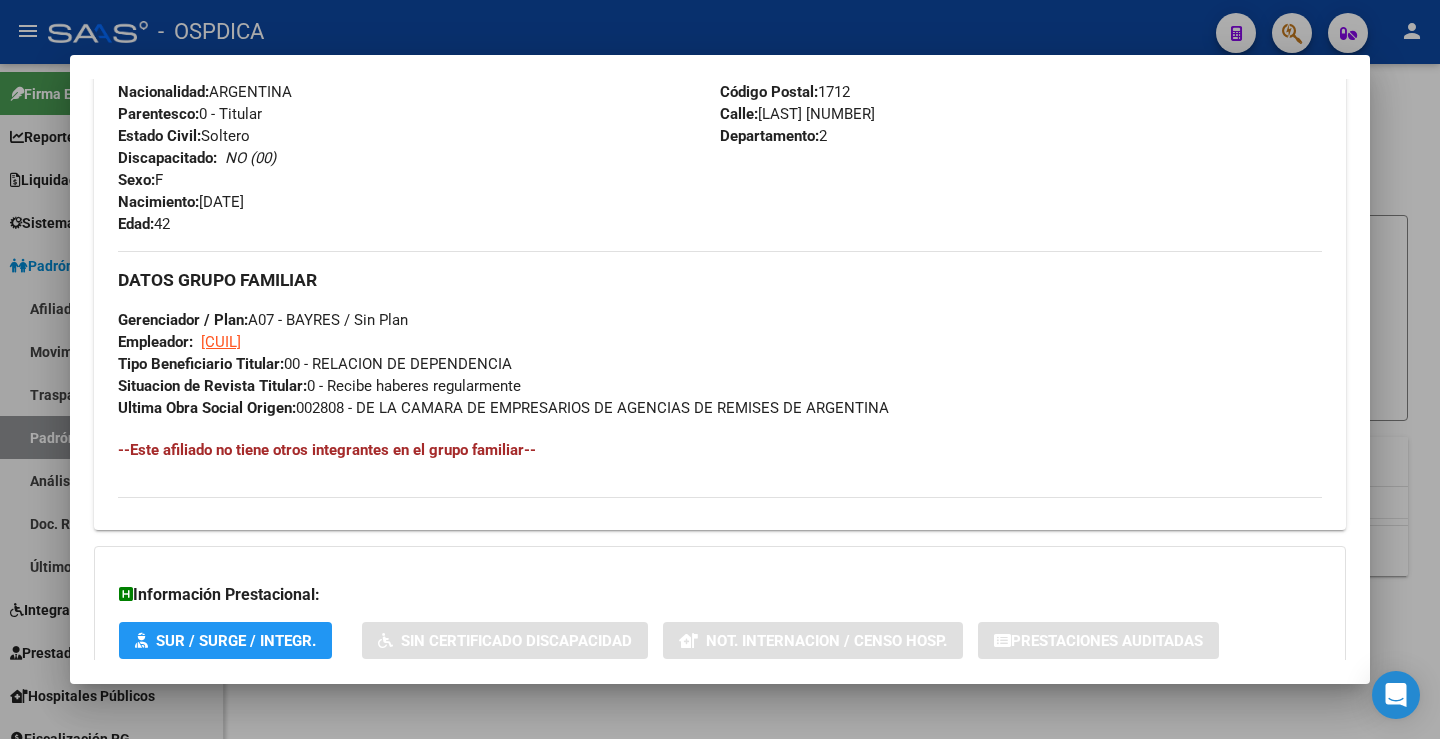click at bounding box center [720, 369] 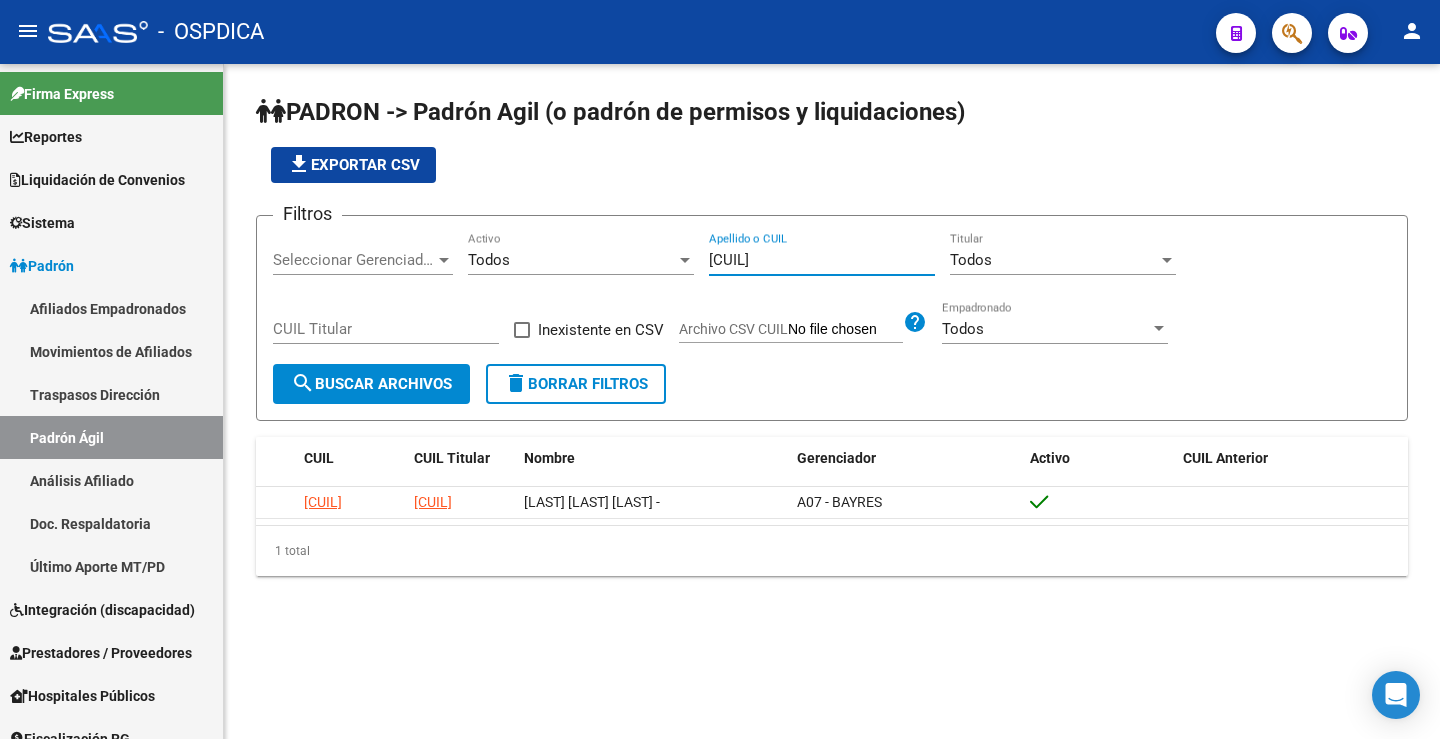 drag, startPoint x: 814, startPoint y: 261, endPoint x: 603, endPoint y: 243, distance: 211.76639 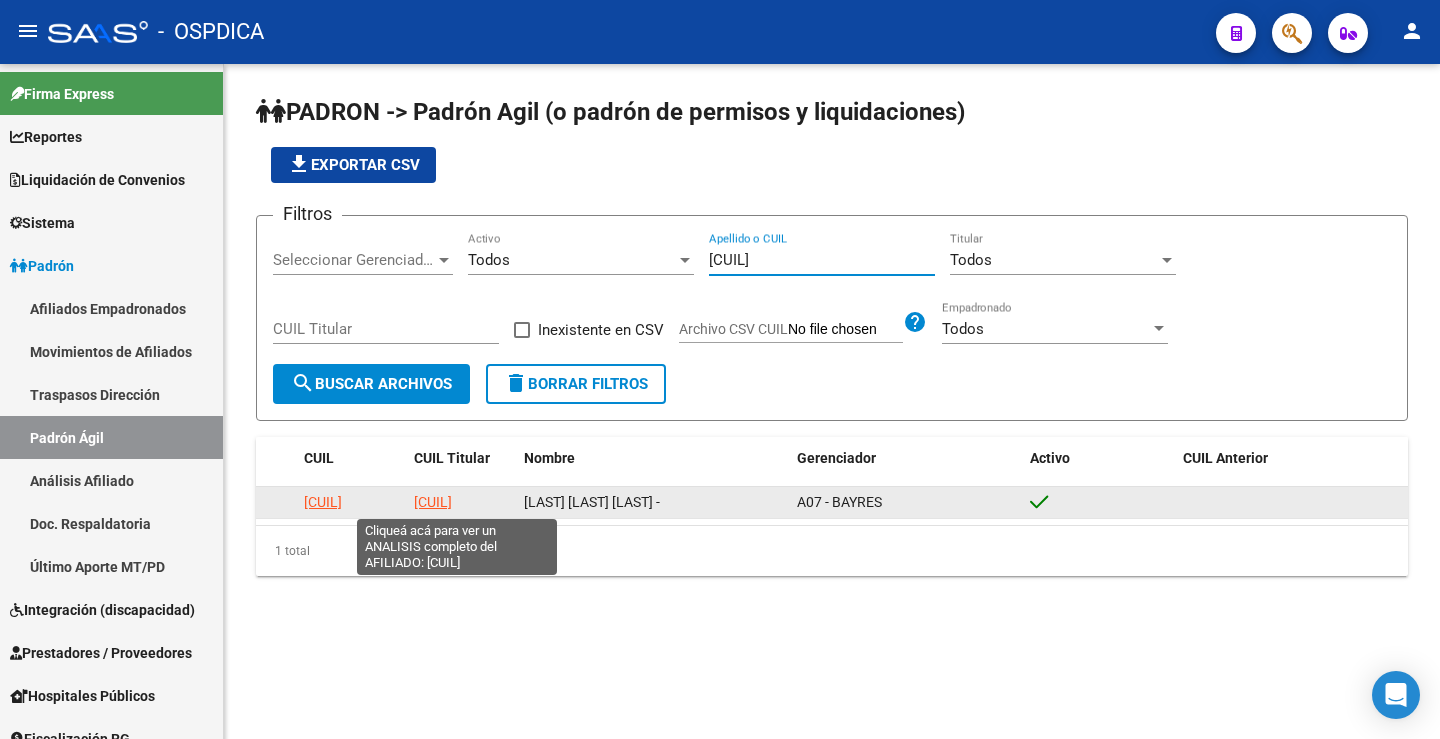 type on "[CUIL]" 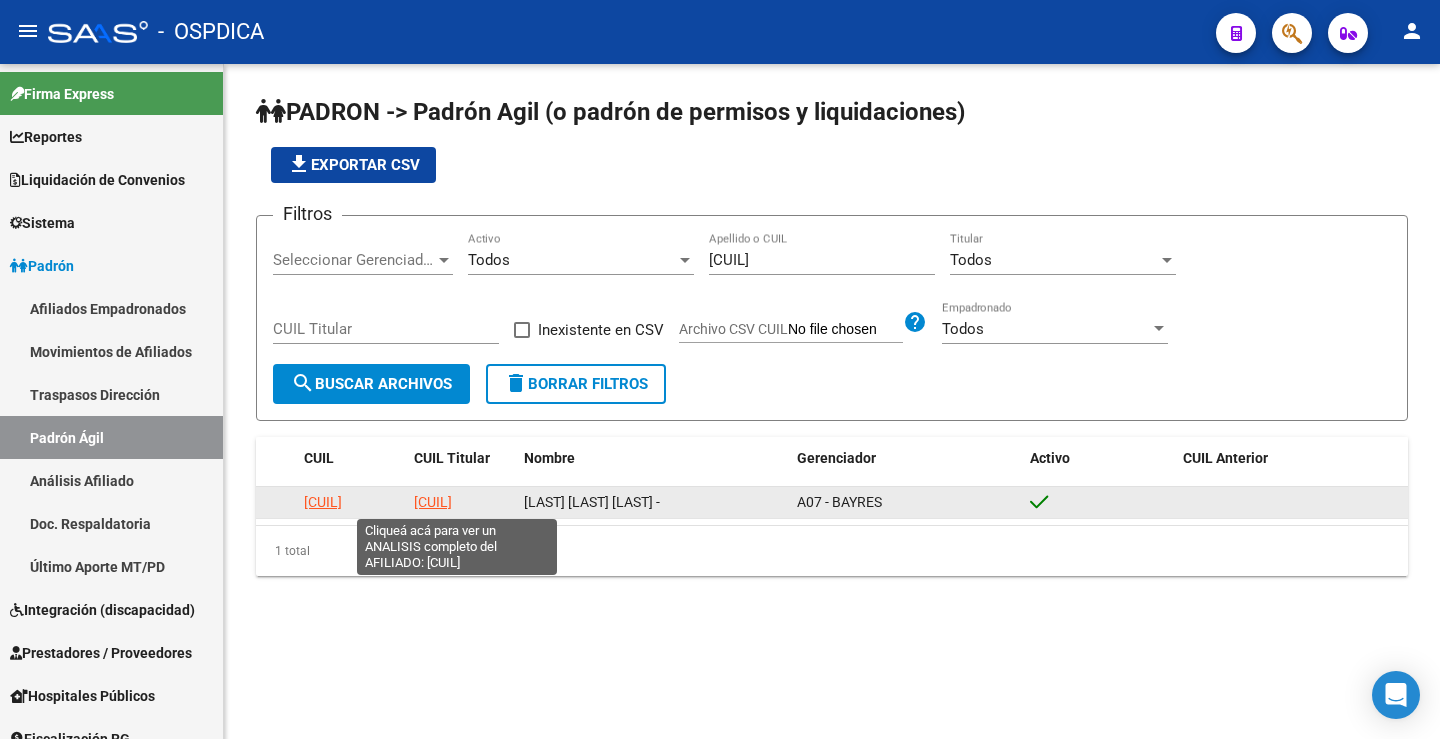 click on "[CUIL]" 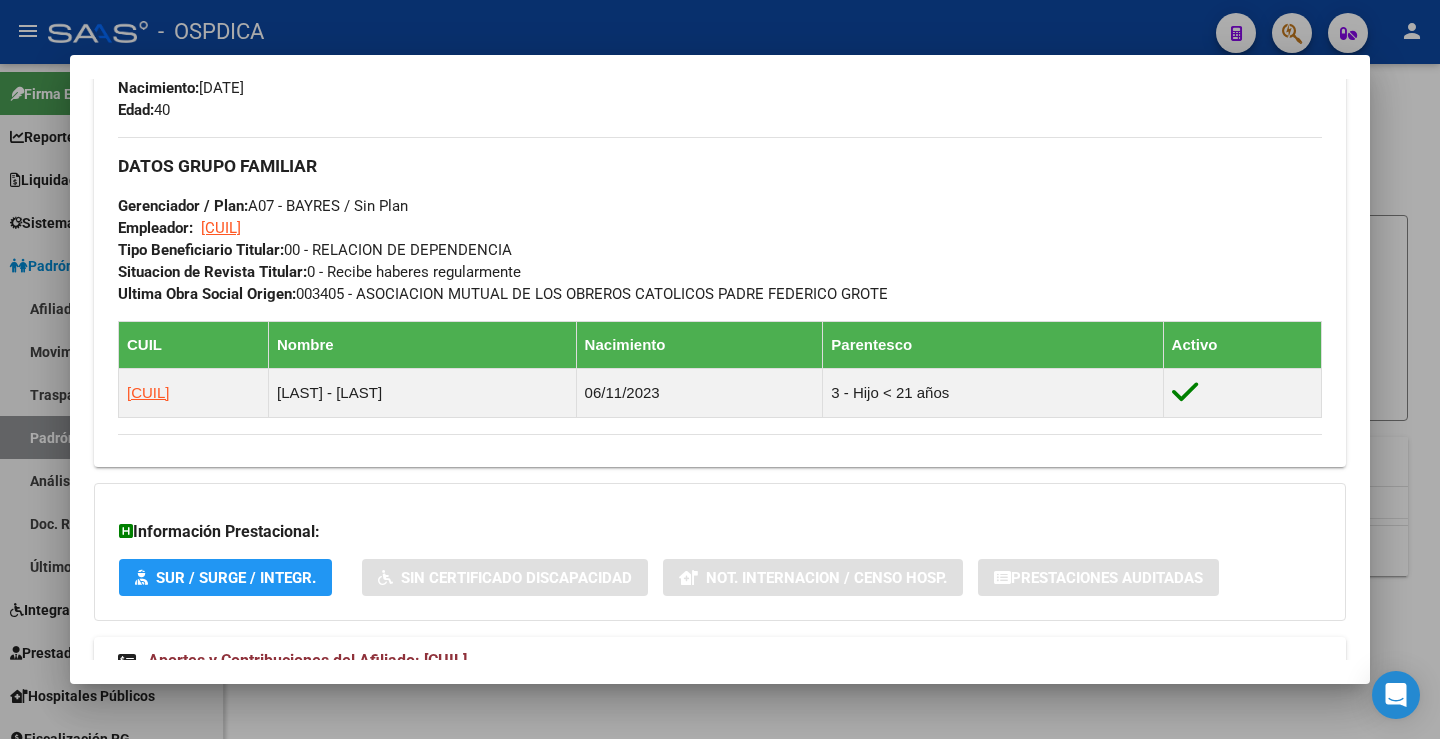 scroll, scrollTop: 970, scrollLeft: 0, axis: vertical 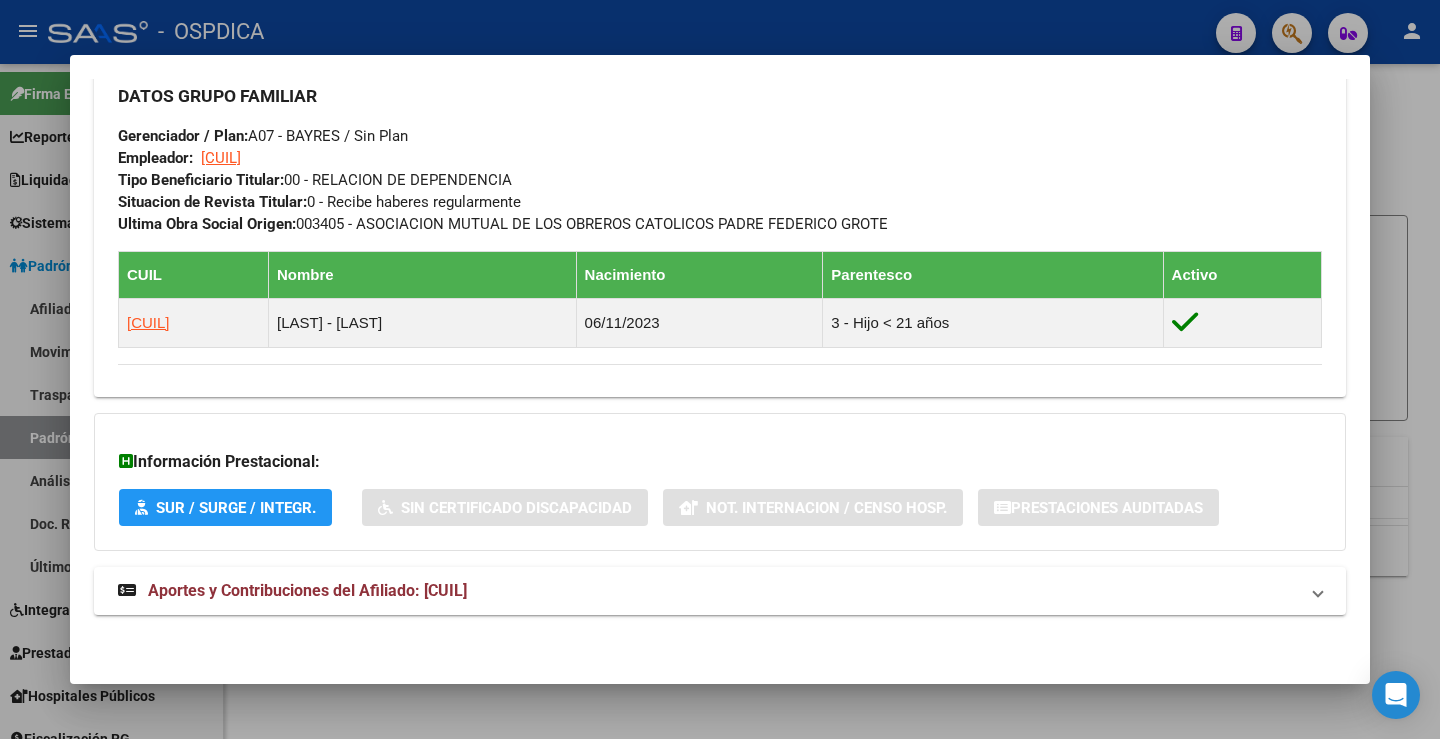 drag, startPoint x: 782, startPoint y: 720, endPoint x: 815, endPoint y: 624, distance: 101.51354 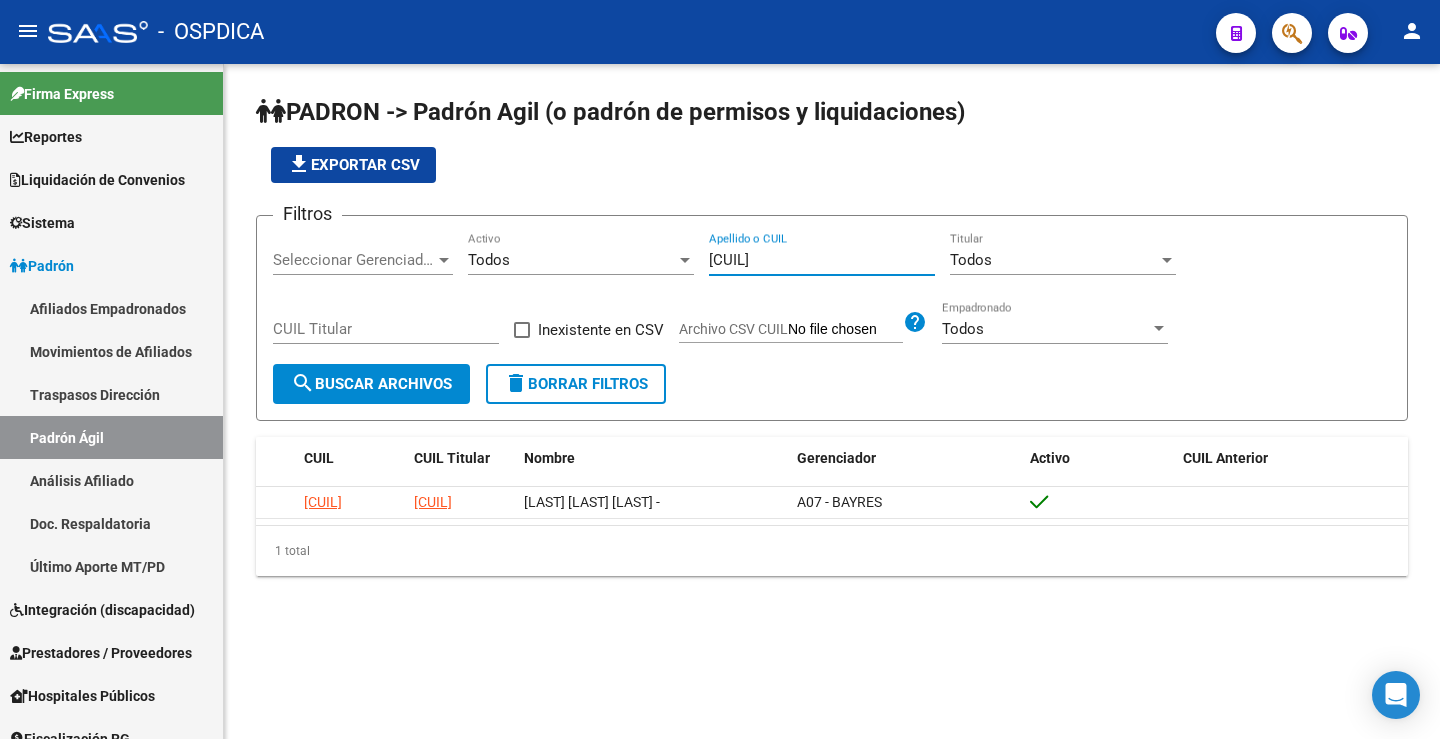 drag, startPoint x: 831, startPoint y: 255, endPoint x: 489, endPoint y: 281, distance: 342.98688 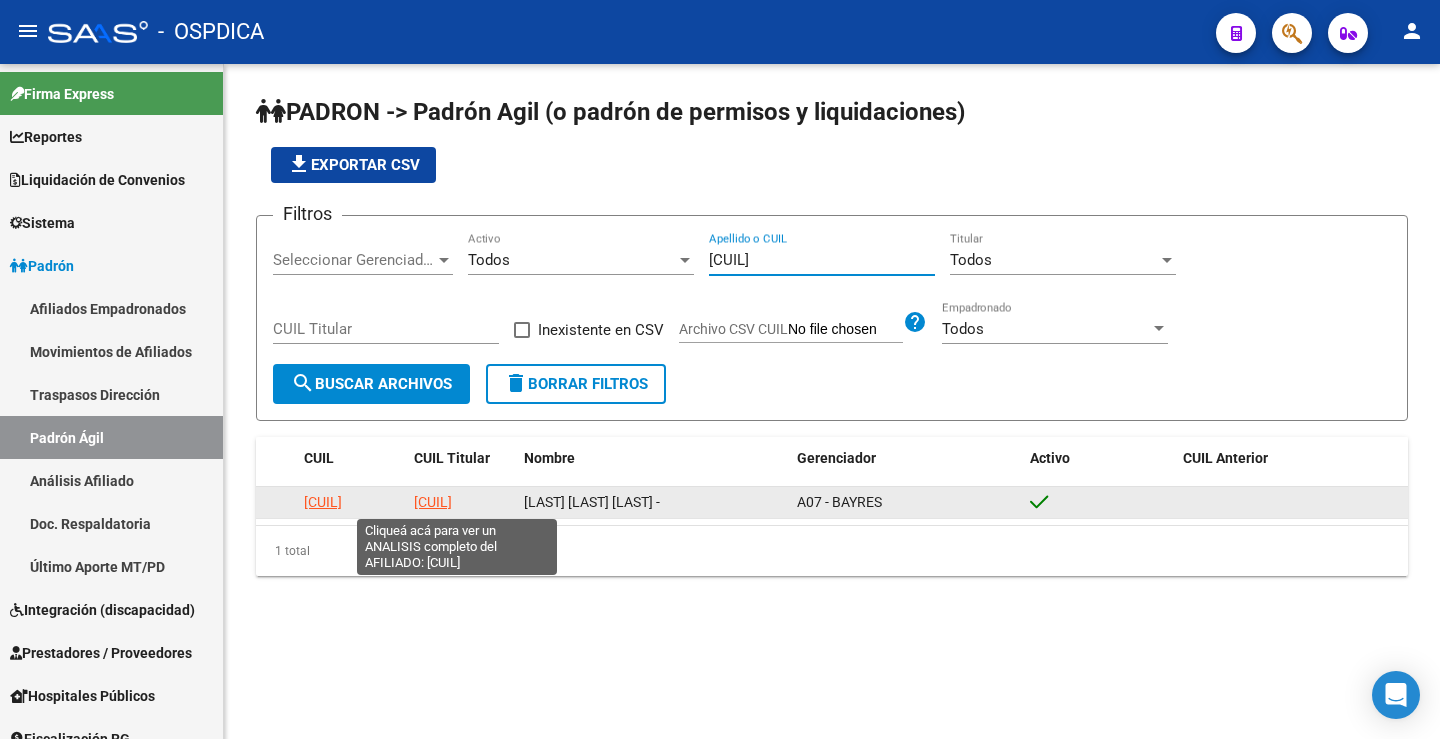 type on "[CUIL]" 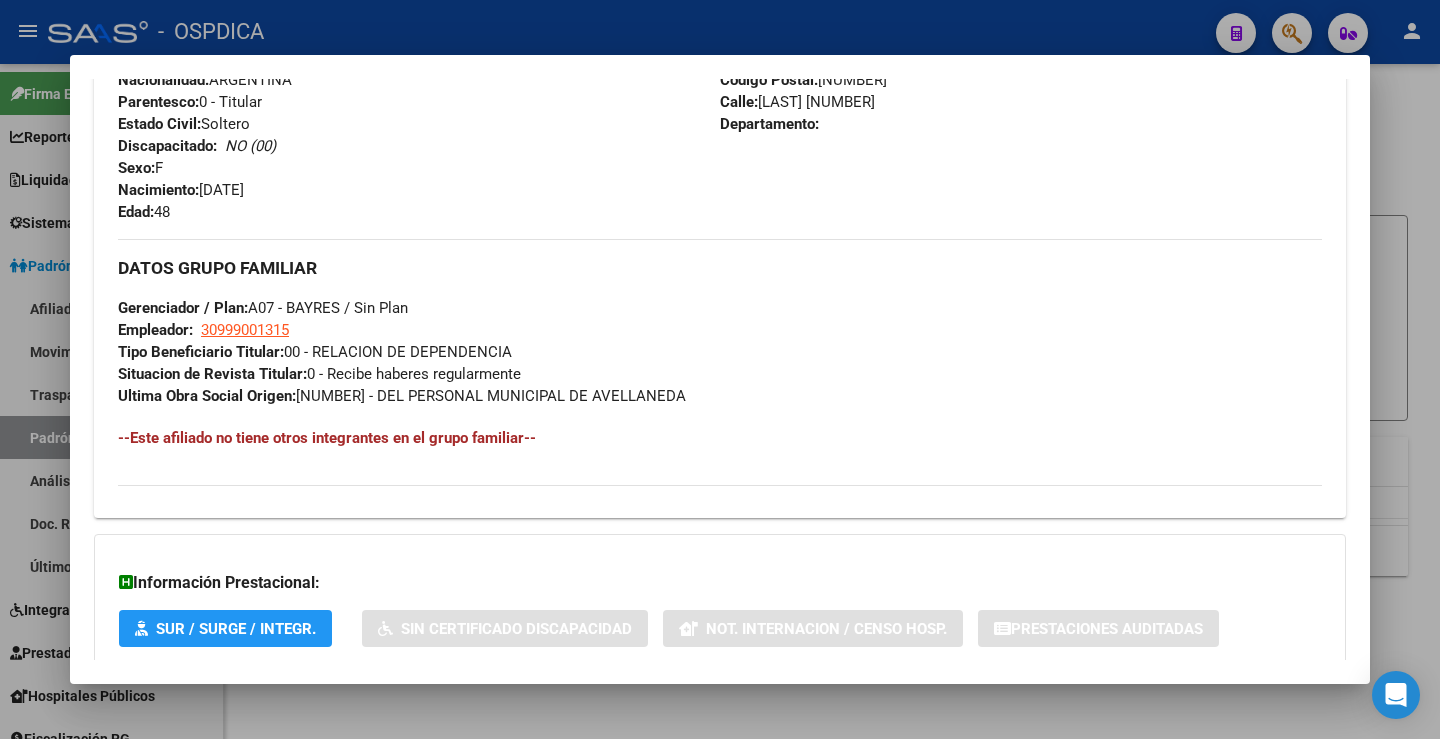 scroll, scrollTop: 800, scrollLeft: 0, axis: vertical 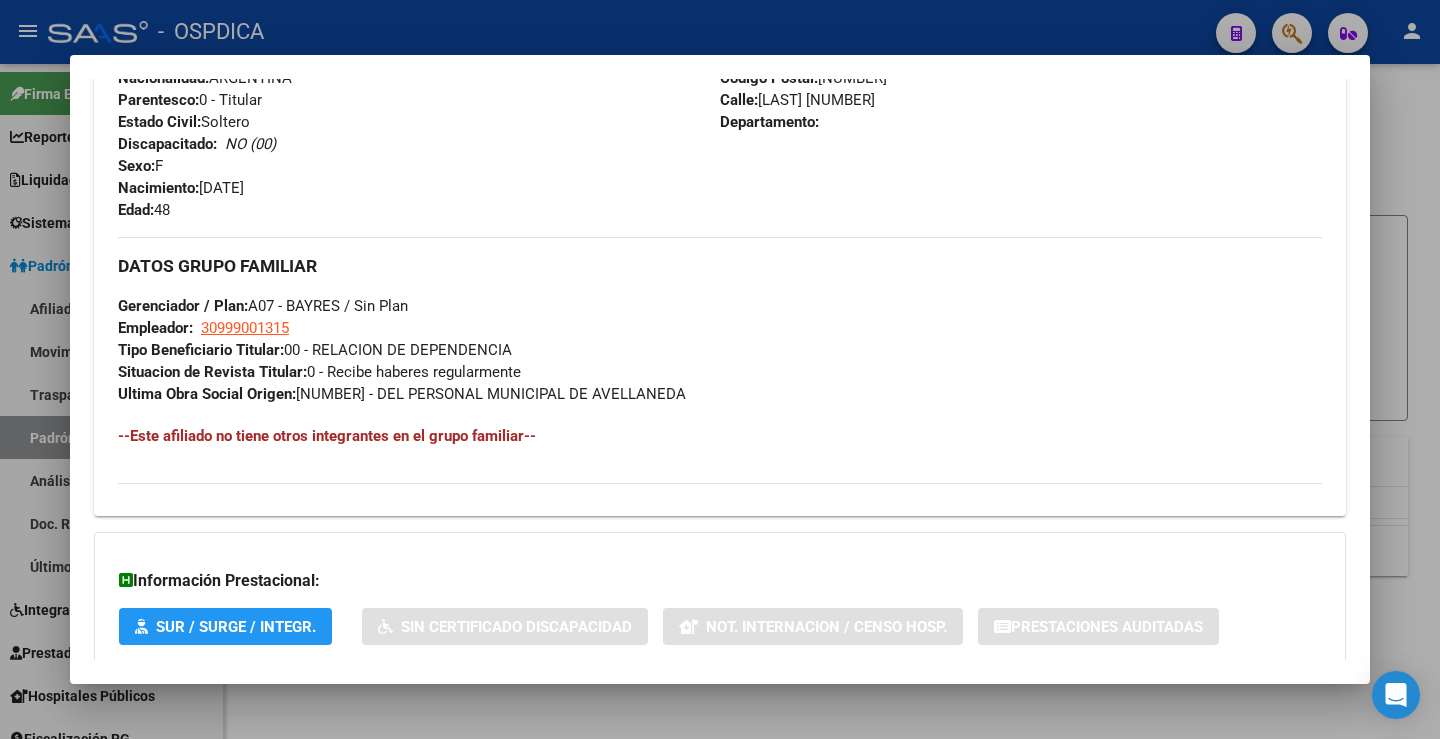 click at bounding box center (720, 369) 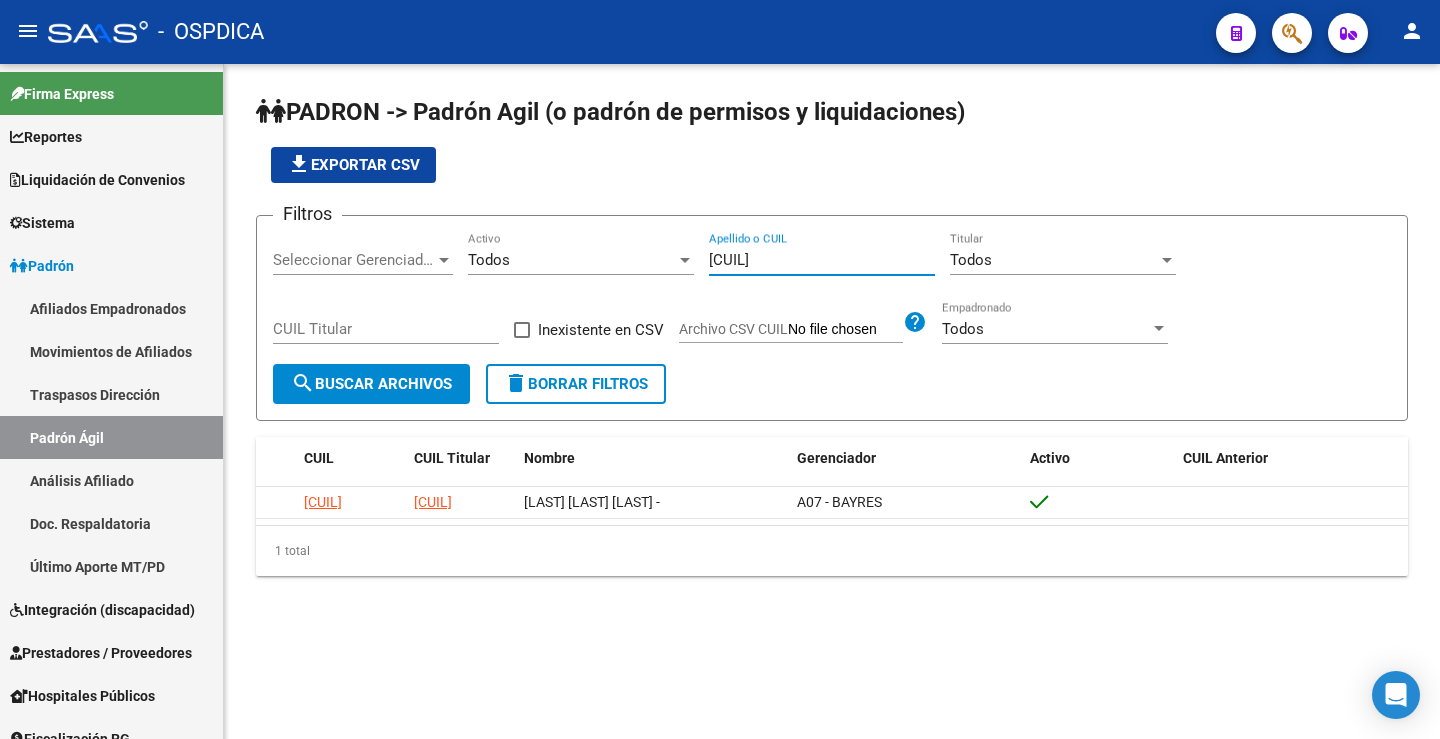 drag, startPoint x: 713, startPoint y: 259, endPoint x: 624, endPoint y: 251, distance: 89.358826 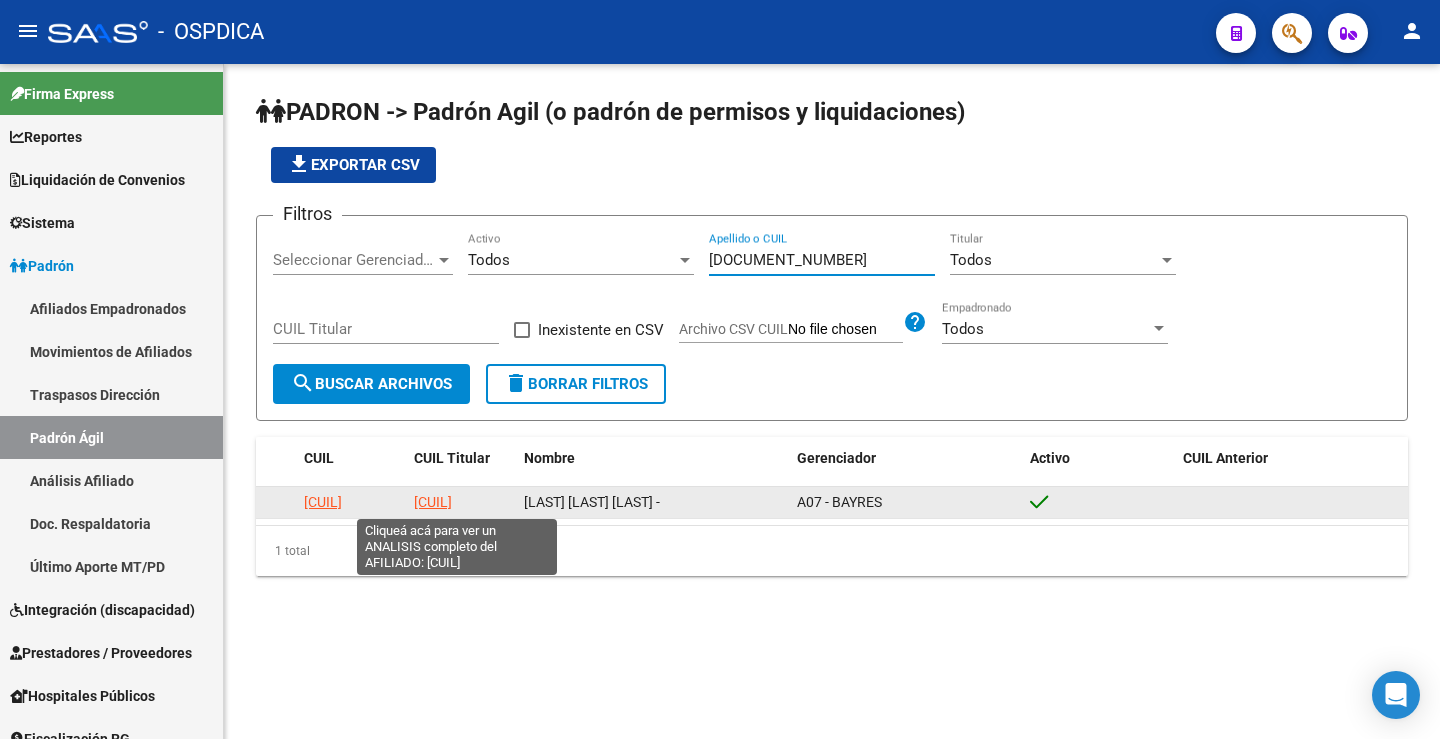 type on "[DOCUMENT_NUMBER]" 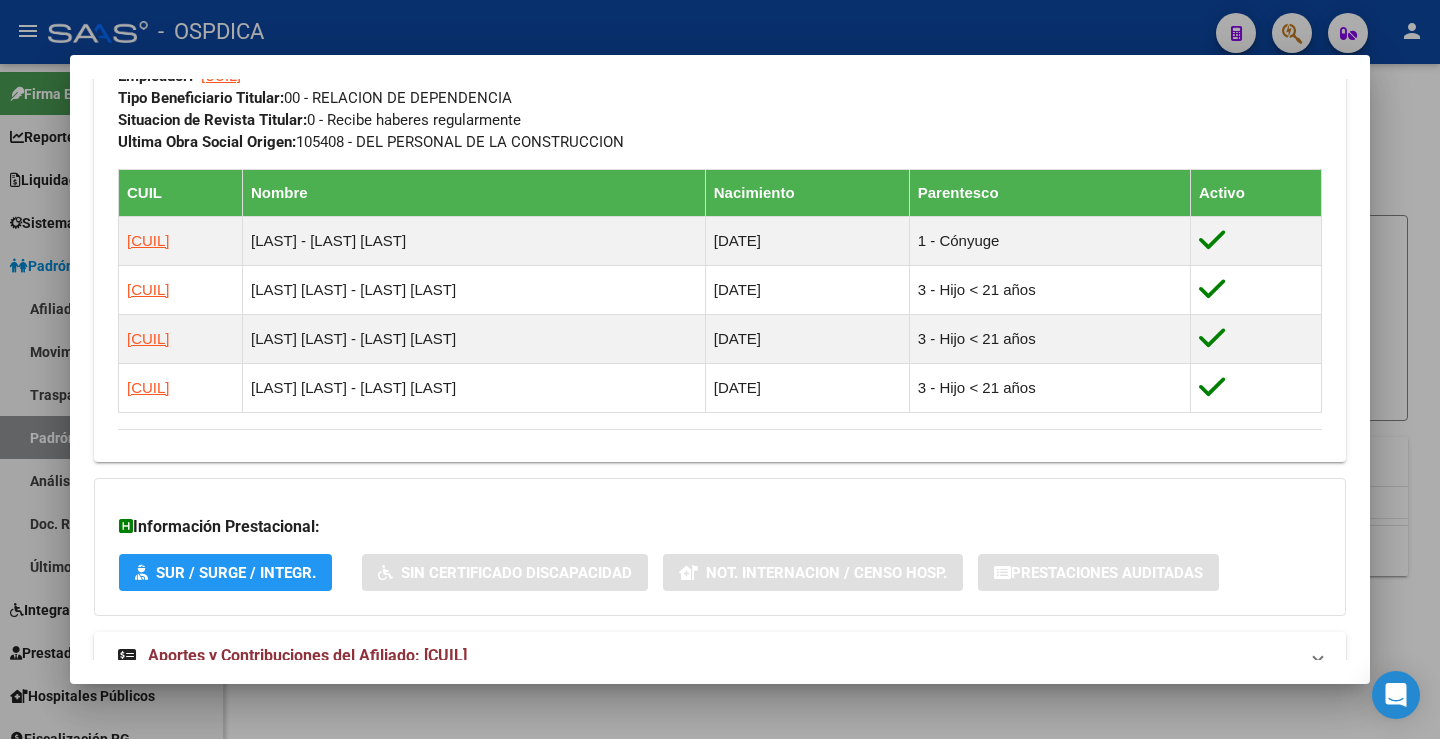 scroll, scrollTop: 1017, scrollLeft: 0, axis: vertical 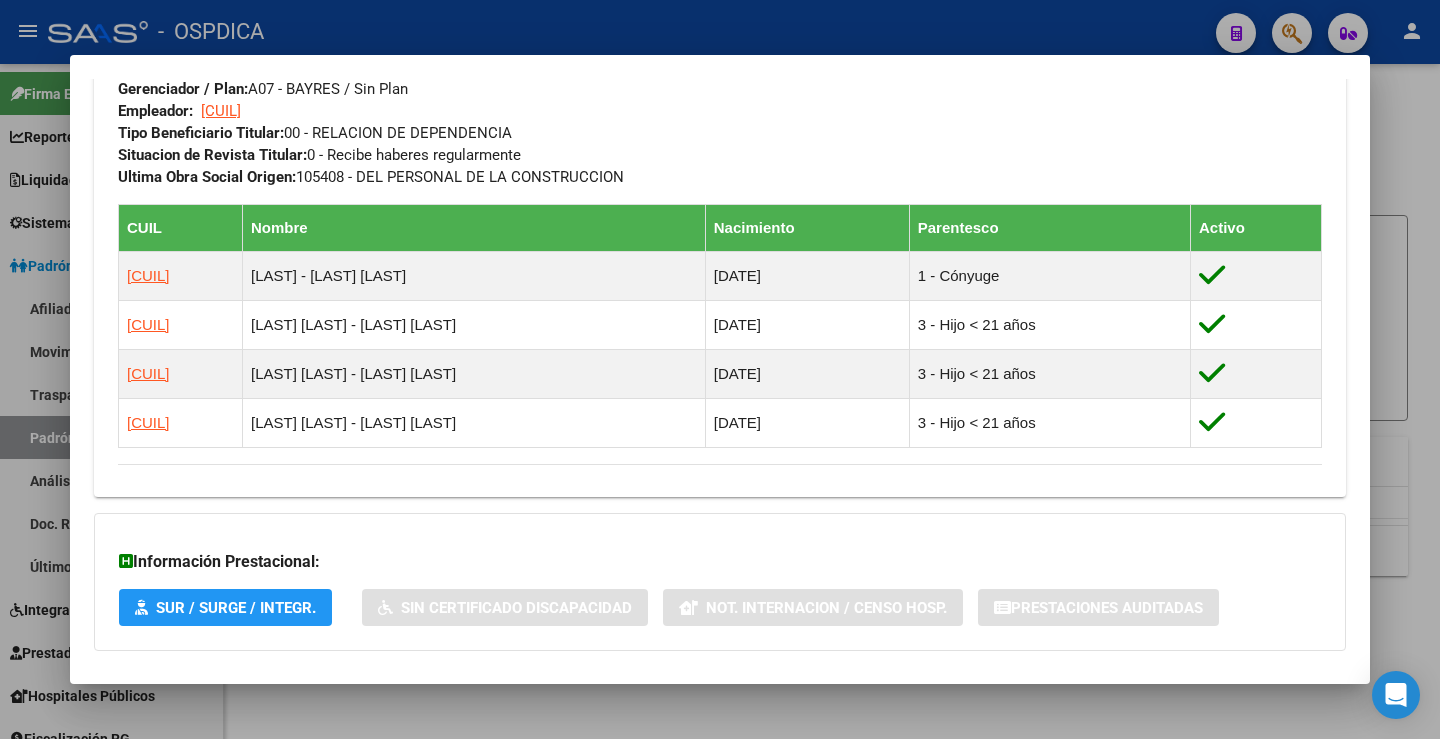 click at bounding box center [720, 369] 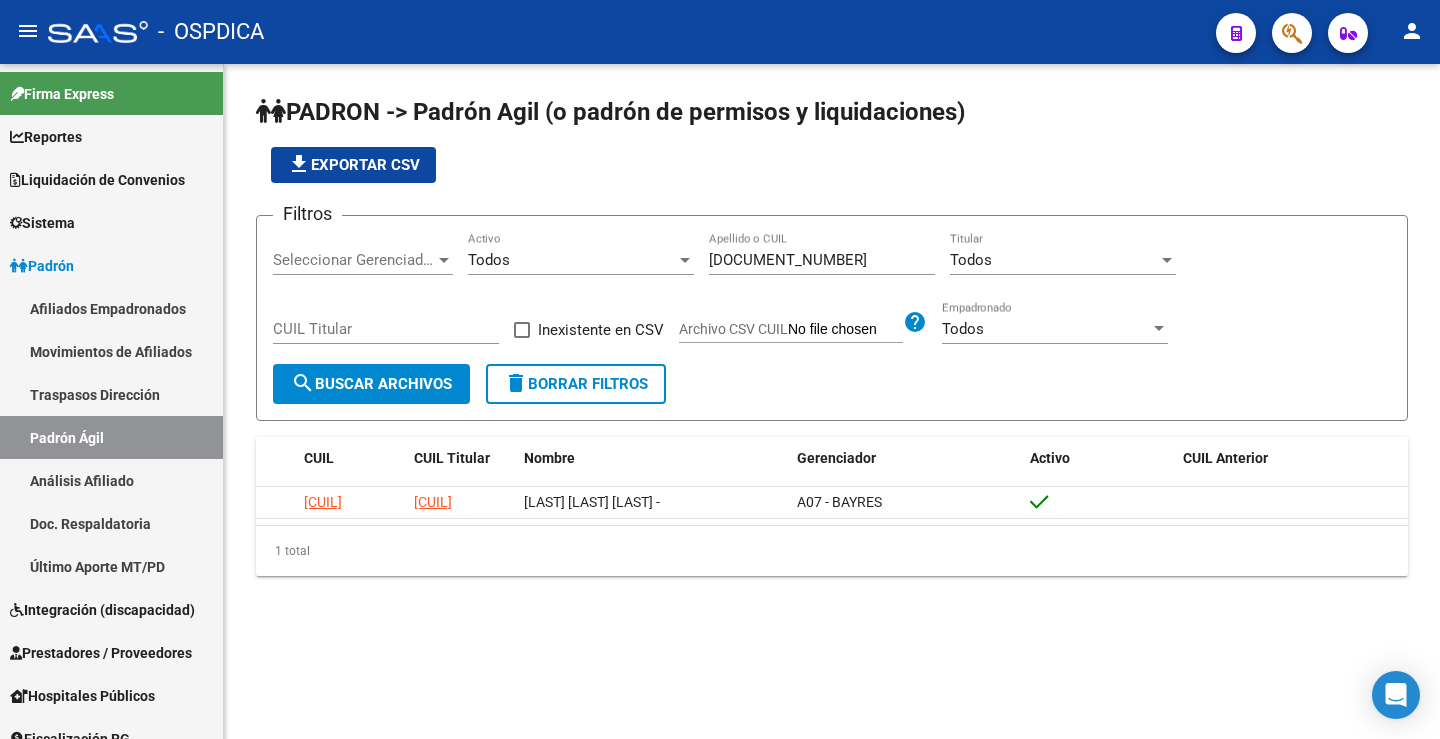 click on "PADRON -> Padrón Agil (o padrón de permisos y liquidaciones) file_download  Exportar CSV  Filtros Seleccionar Gerenciador Seleccionar Gerenciador Todos Activo [CUIL] Apellido o CUIL Todos Titular CUIL Titular   Inexistente en CSV  Archivo CSV CUIL help Todos Empadronado search  Buscar Archivos  delete  Borrar Filtros  CUIL CUIL Titular Nombre Gerenciador Activo CUIL Anterior [CUIL] [CUIL] [LAST] [LAST] [LAST] - A07 - BAYRES     1 total   1" 